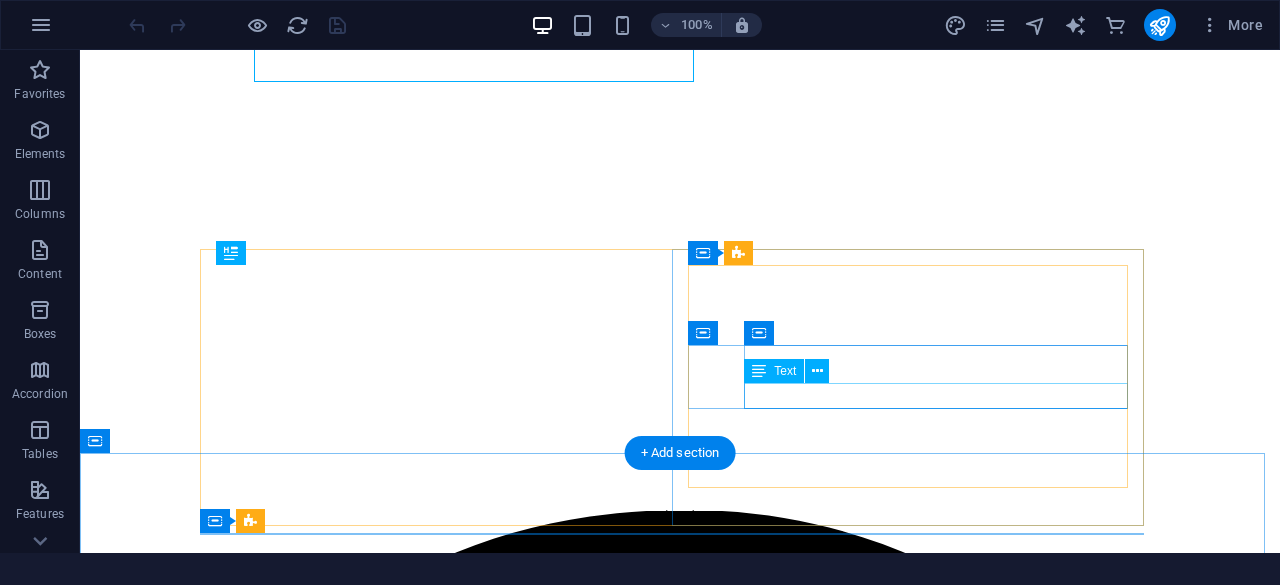 scroll, scrollTop: 0, scrollLeft: 0, axis: both 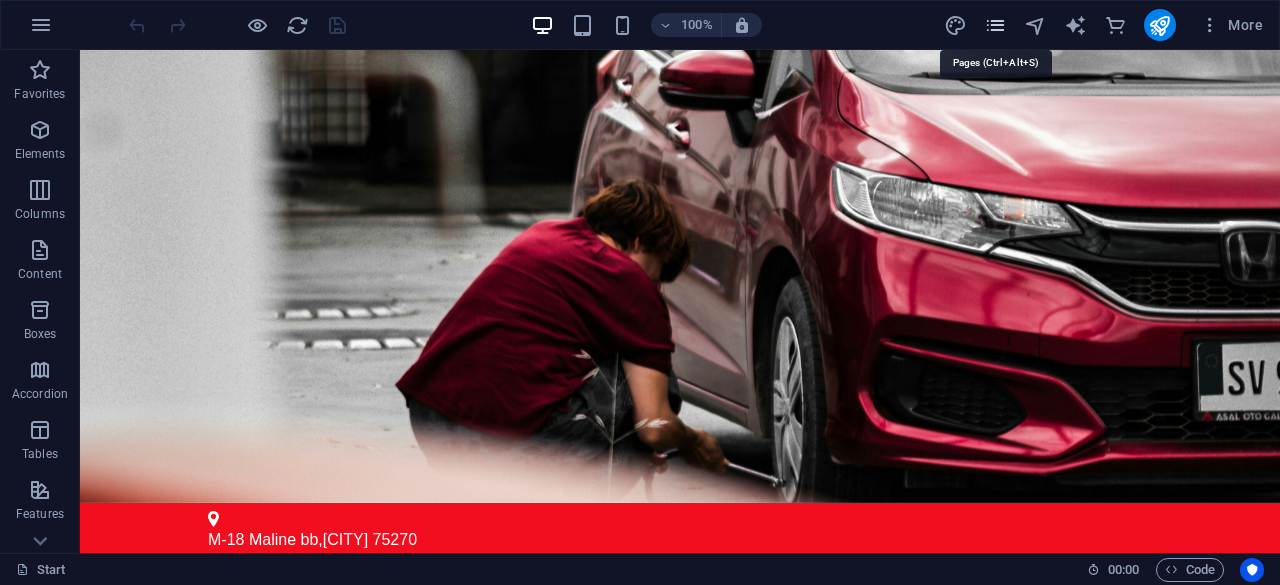 click at bounding box center (995, 25) 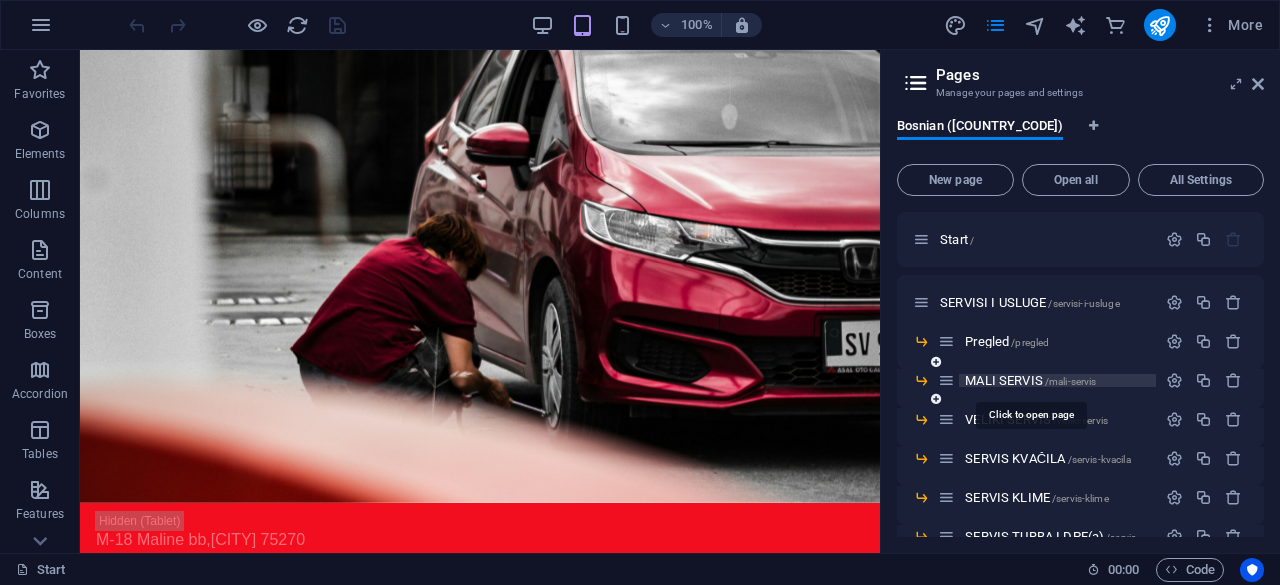 click on "MALI SERVIS /mali-servis" at bounding box center [1047, 380] 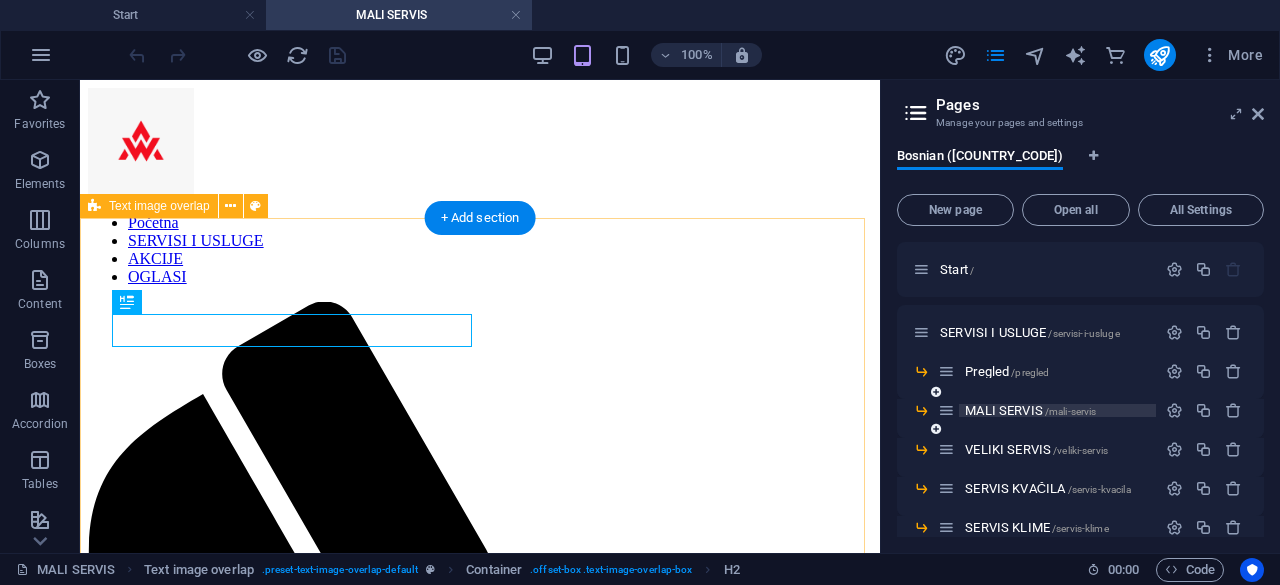 scroll, scrollTop: 0, scrollLeft: 0, axis: both 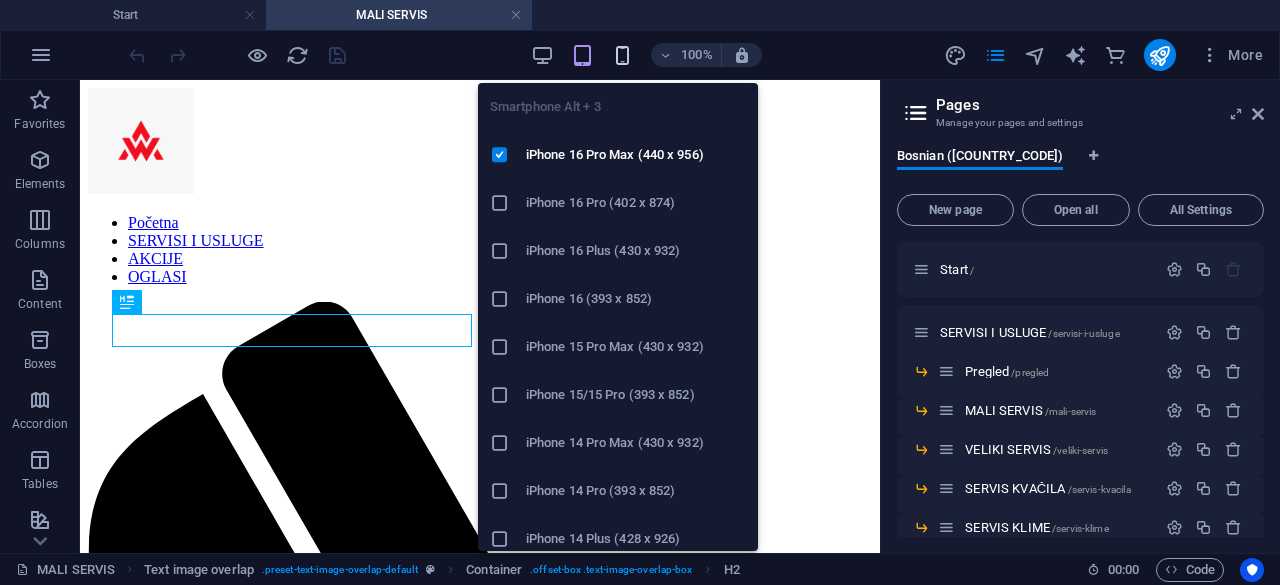 click at bounding box center [622, 55] 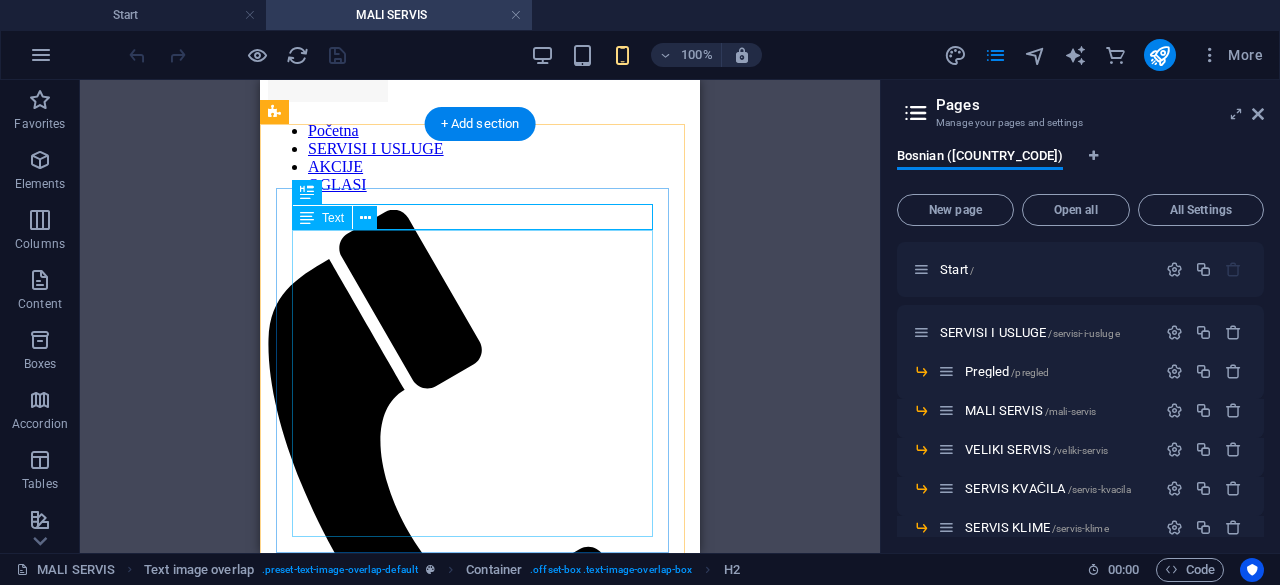 scroll, scrollTop: 108, scrollLeft: 0, axis: vertical 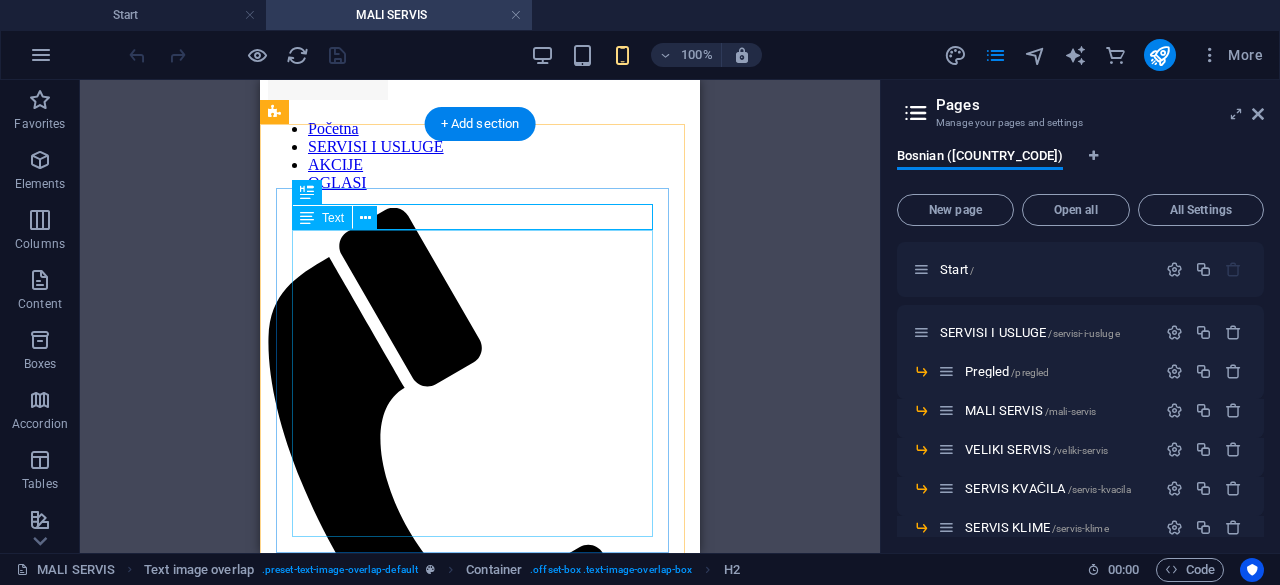 click on "Promjena ulja i filtera osigurava pravilno podmazivanje motora, smanjuje habanje i sprječava oštećenja vitalnih delova. Nepromjenjeno ulje gubi svoja podmazujuća svojstva, što uzrokuje povećano habanje i pregrevanje motora, pa čak i teške kvarove poput zastoja motora. Zapušeni filteri smanjuju efikasnost rada sistema, povećavaju potrošnju goriva i mogu uzrokovati probleme s performansama vozila." at bounding box center (480, 952) 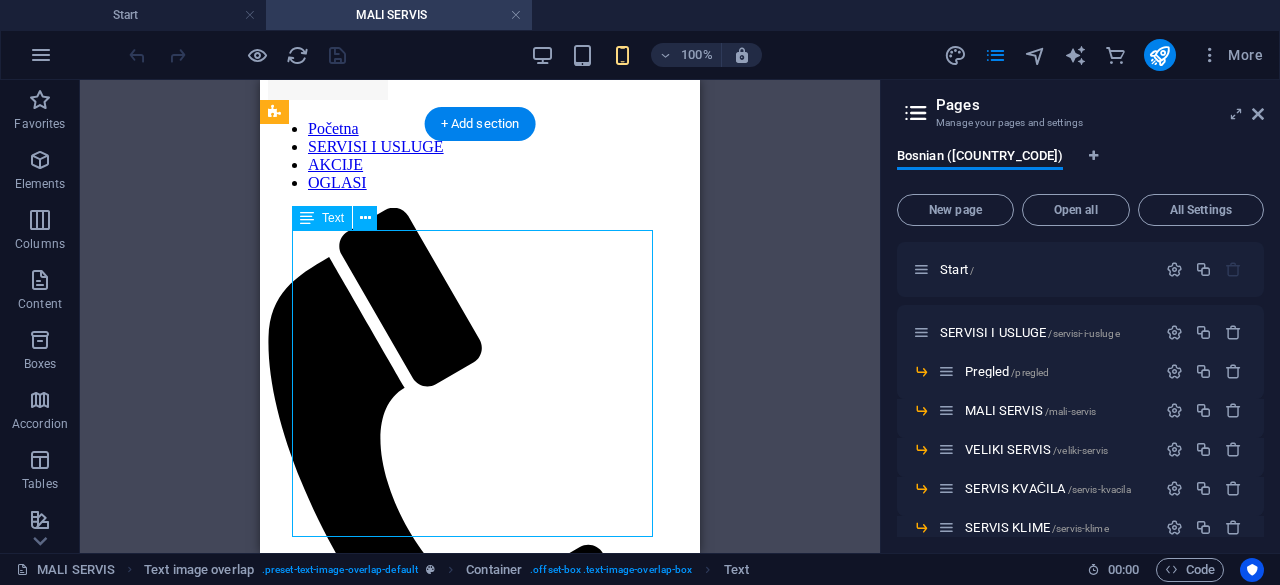 click on "Promjena ulja i filtera osigurava pravilno podmazivanje motora, smanjuje habanje i sprječava oštećenja vitalnih delova. Nepromjenjeno ulje gubi svoja podmazujuća svojstva, što uzrokuje povećano habanje i pregrevanje motora, pa čak i teške kvarove poput zastoja motora. Zapušeni filteri smanjuju efikasnost rada sistema, povećavaju potrošnju goriva i mogu uzrokovati probleme s performansama vozila." at bounding box center (480, 952) 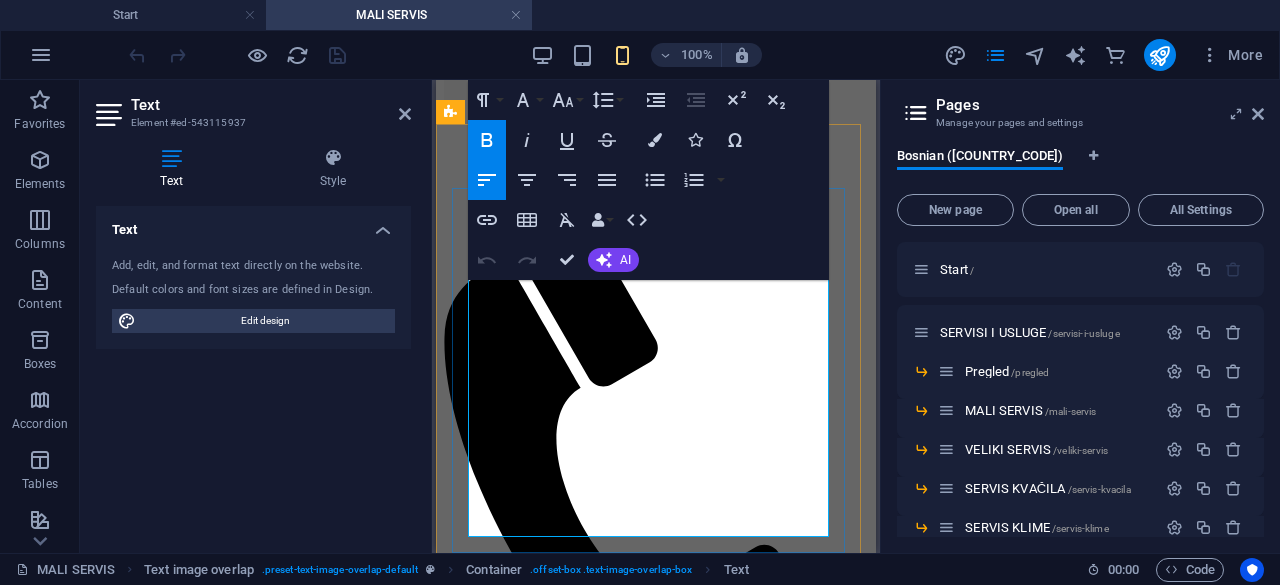 click on "Nepromjenjeno ulje gubi svoja podmazujuća svojstva, što uzrokuje povećano habanje i pregrevanje motora, pa čak i teške kvarove poput zastoja motora." at bounding box center (656, 952) 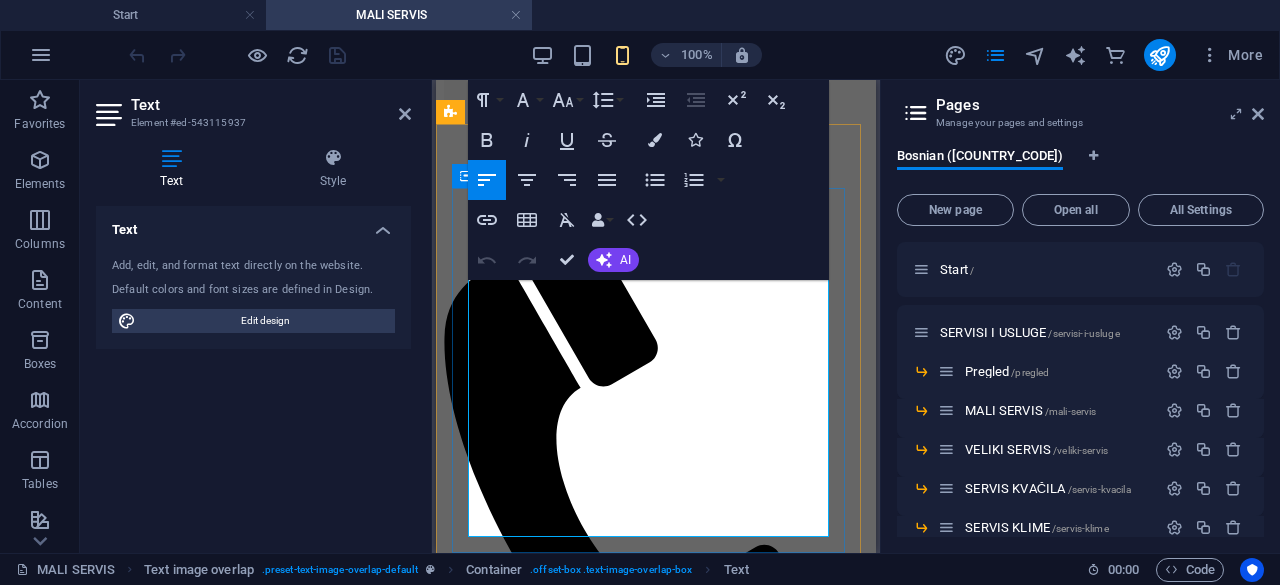 drag, startPoint x: 628, startPoint y: 427, endPoint x: 453, endPoint y: 337, distance: 196.78668 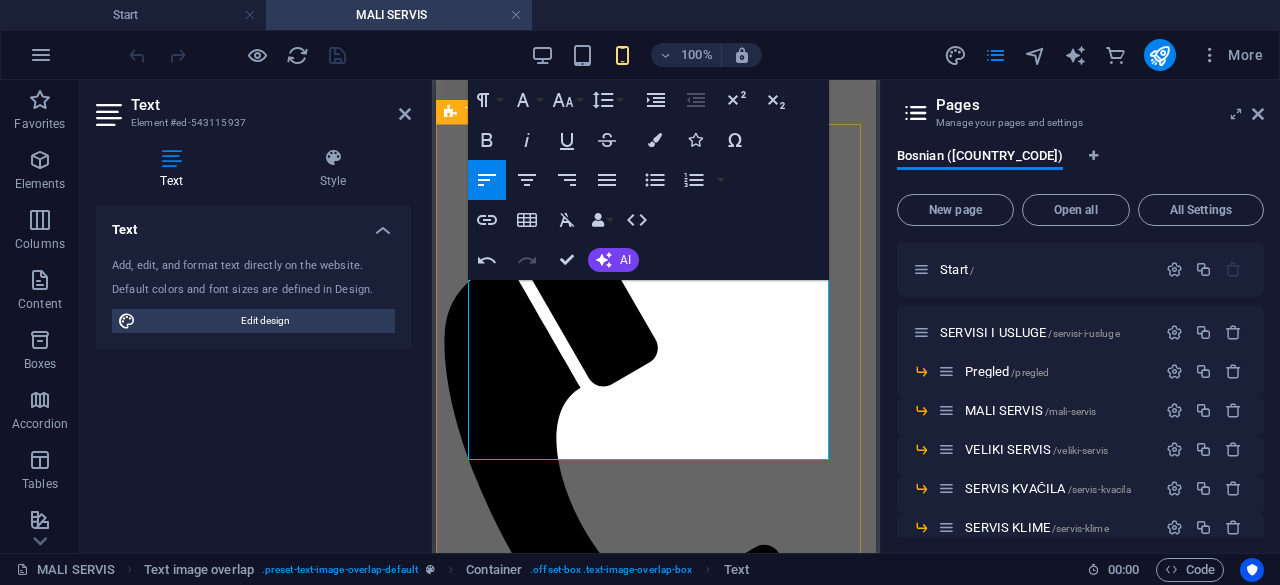 drag, startPoint x: 745, startPoint y: 447, endPoint x: 443, endPoint y: 327, distance: 324.96768 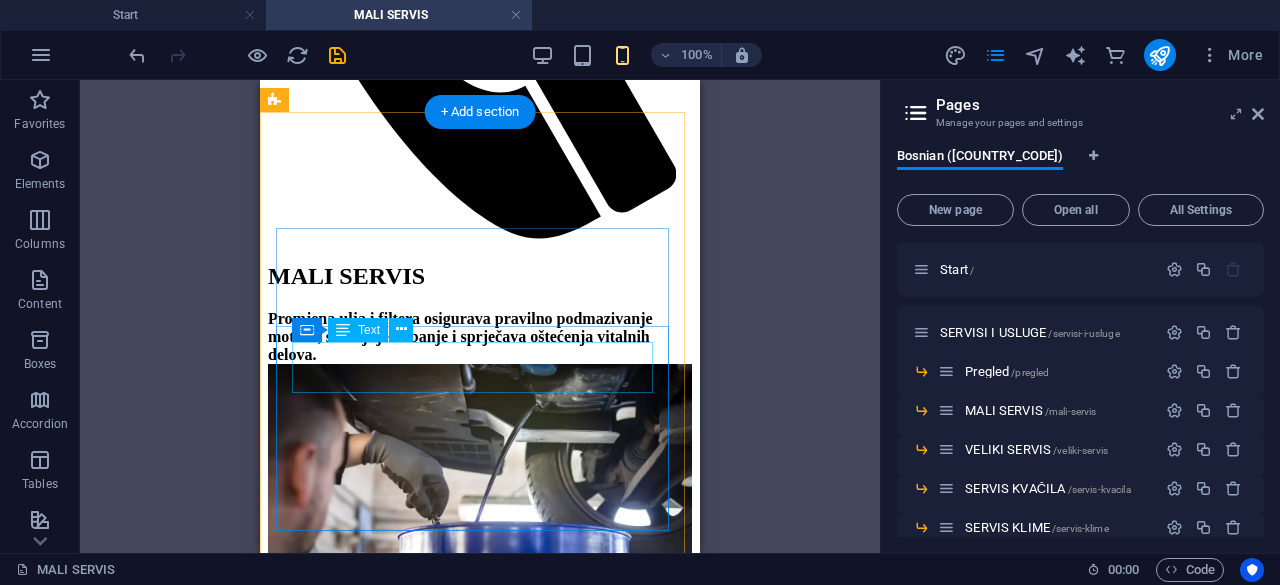 scroll, scrollTop: 615, scrollLeft: 0, axis: vertical 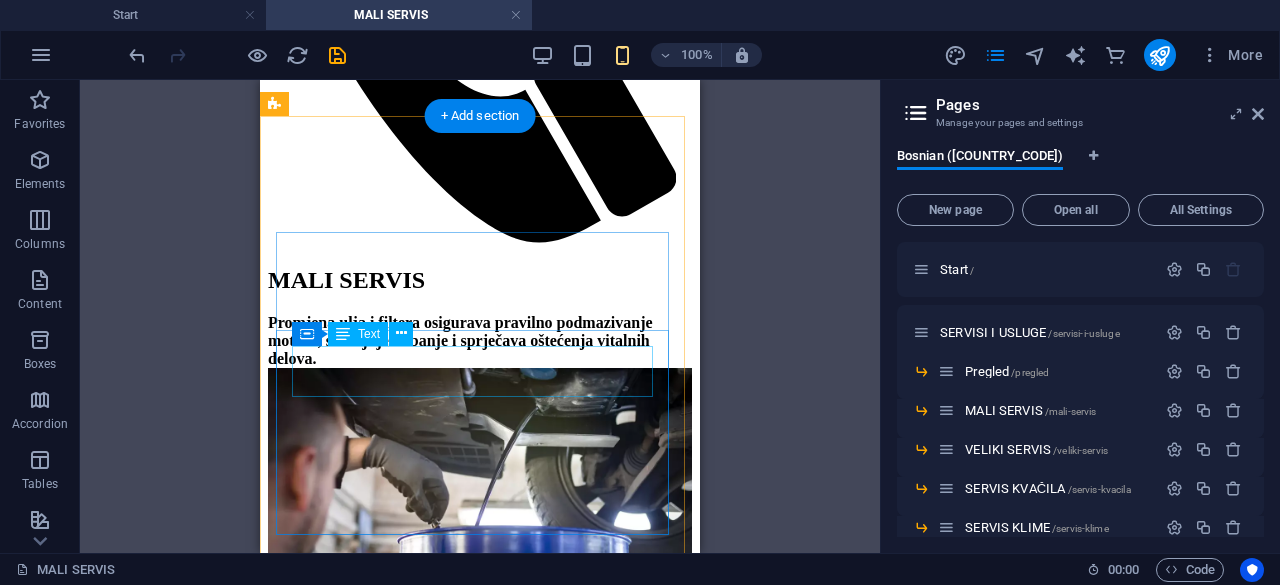 click on "110  00  KM" at bounding box center [480, 1131] 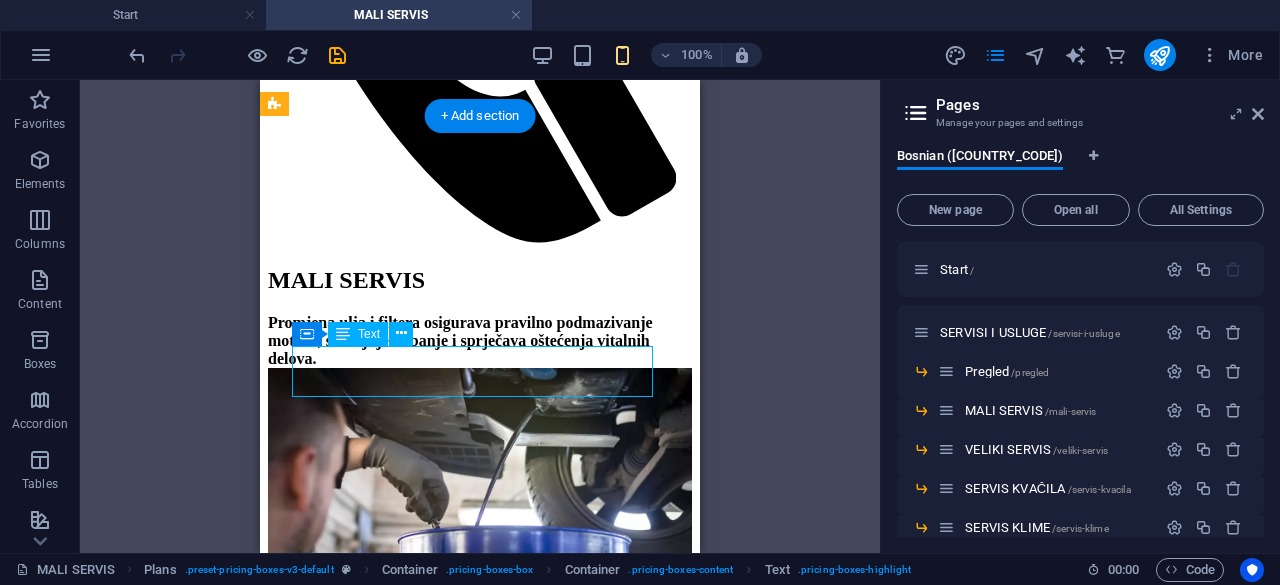 click on "110  00  KM" at bounding box center [480, 1131] 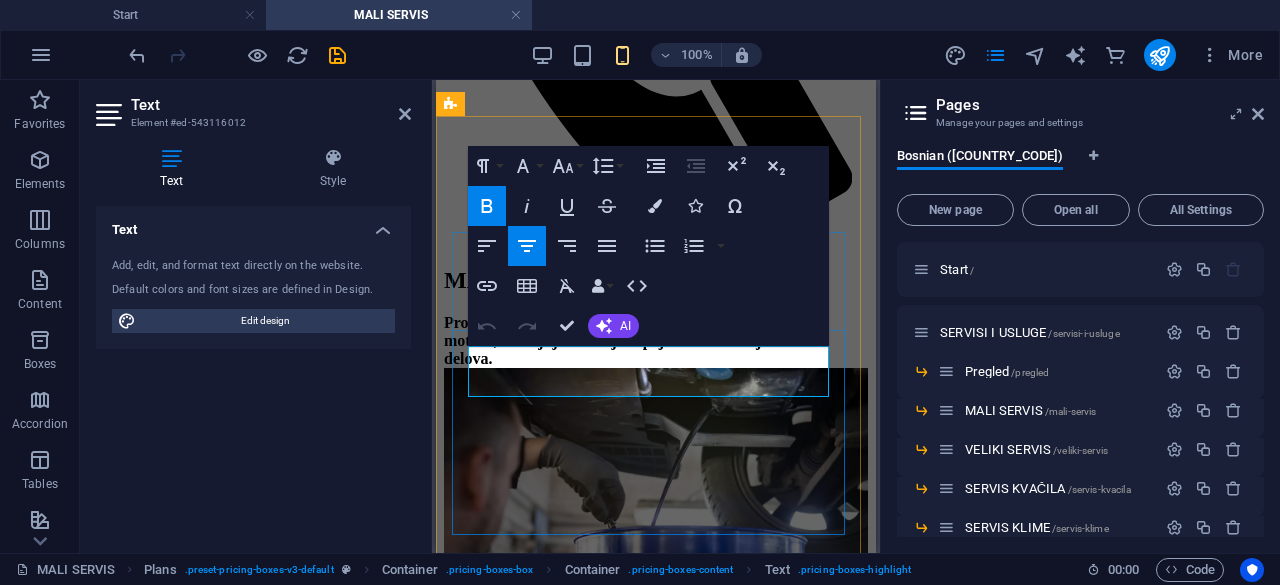 click on "110" at bounding box center [636, 1132] 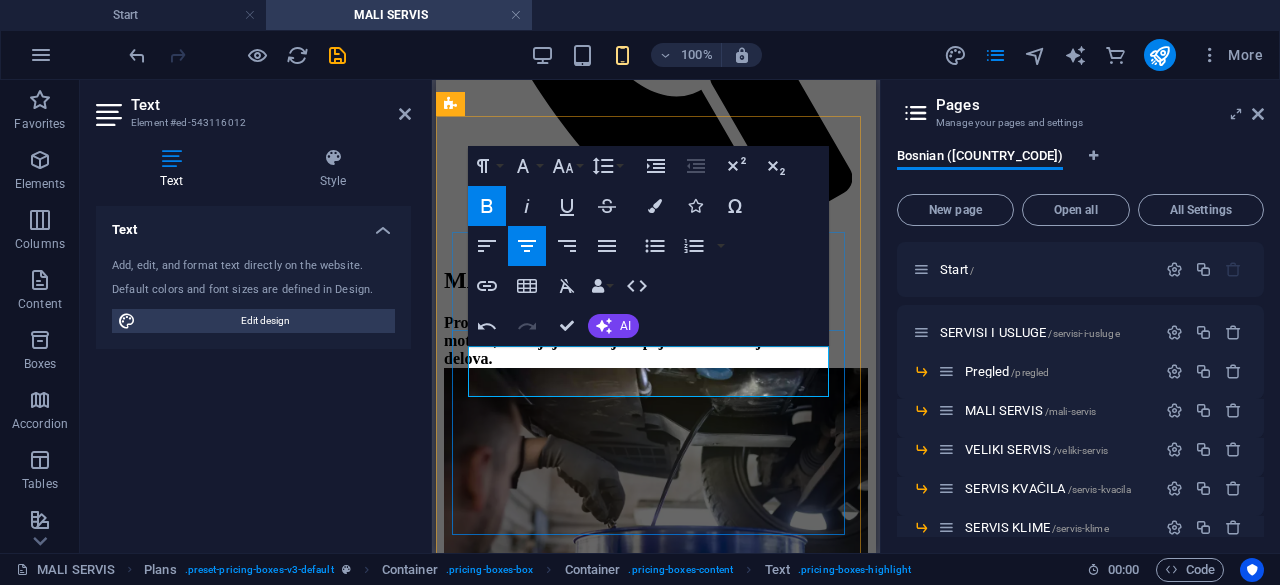 type 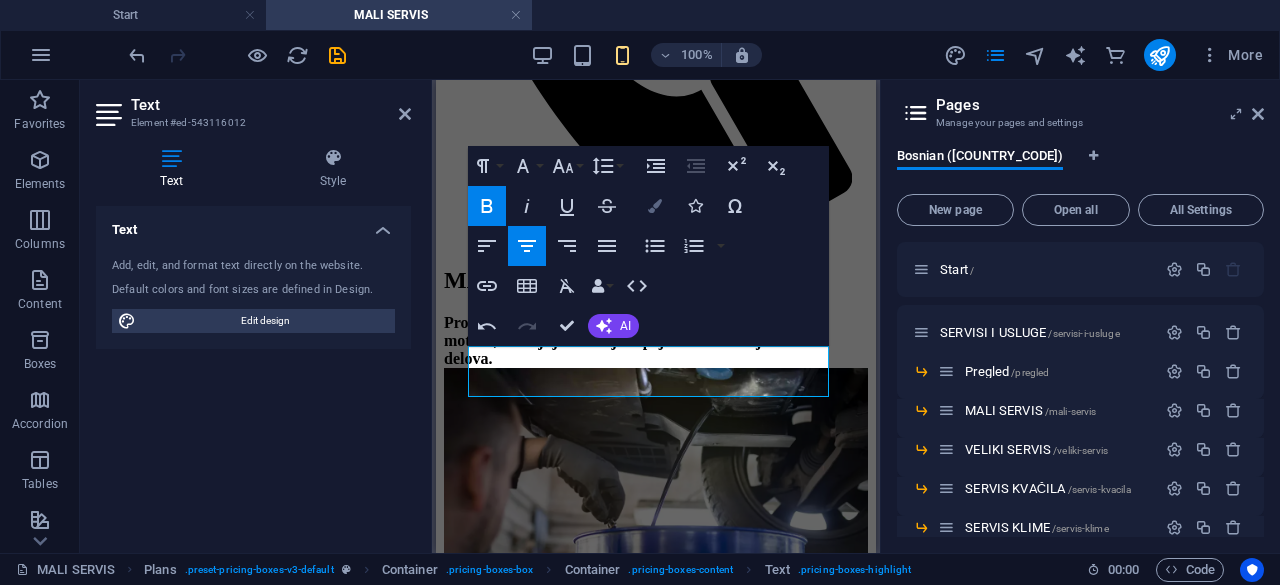 click at bounding box center [655, 206] 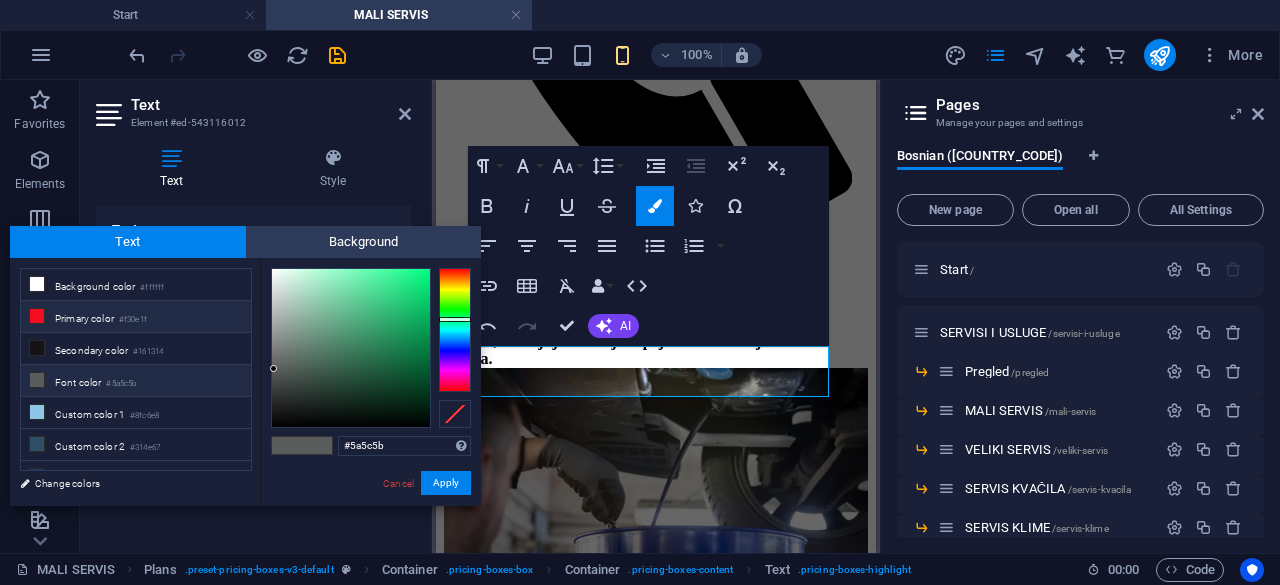 click on "#f30e1f" at bounding box center (133, 320) 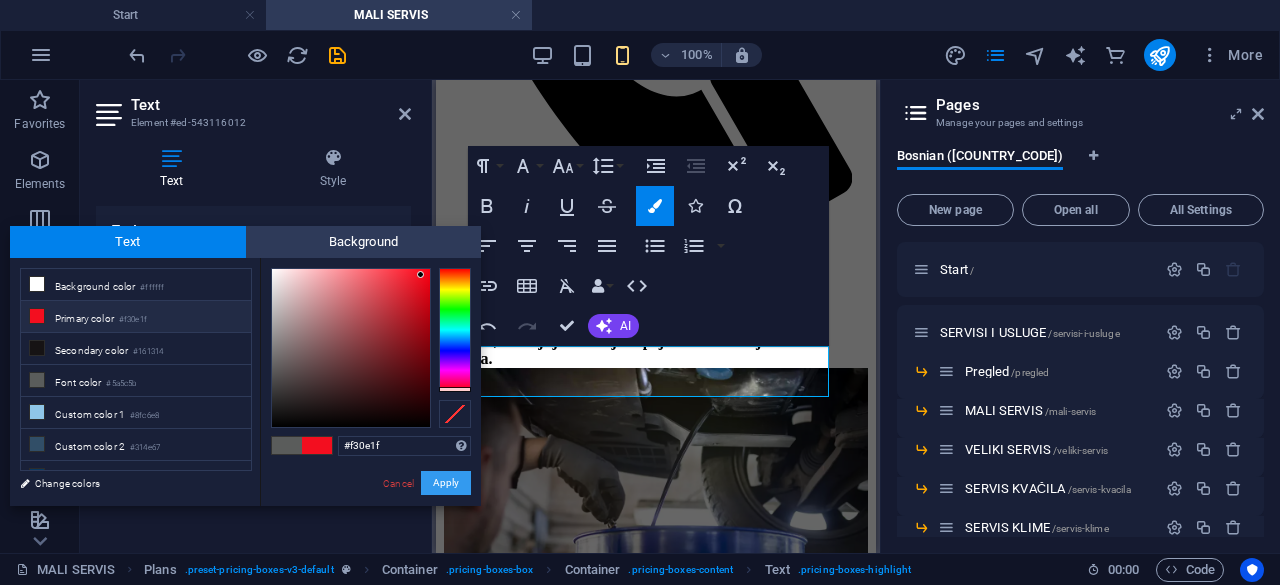 click on "Apply" at bounding box center [446, 483] 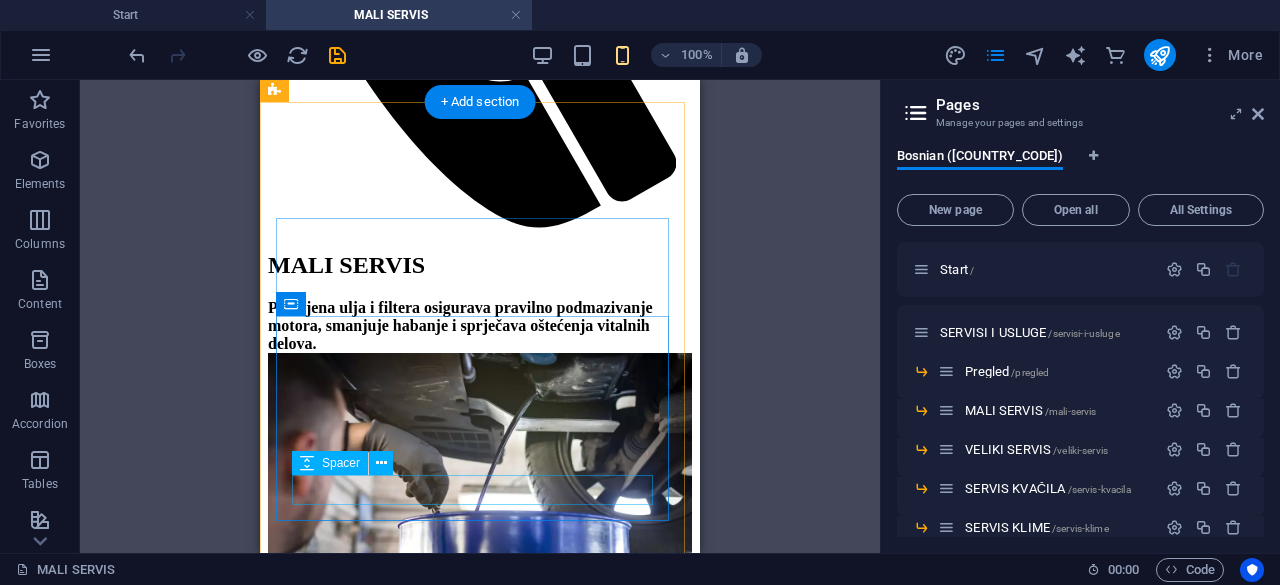 scroll, scrollTop: 629, scrollLeft: 0, axis: vertical 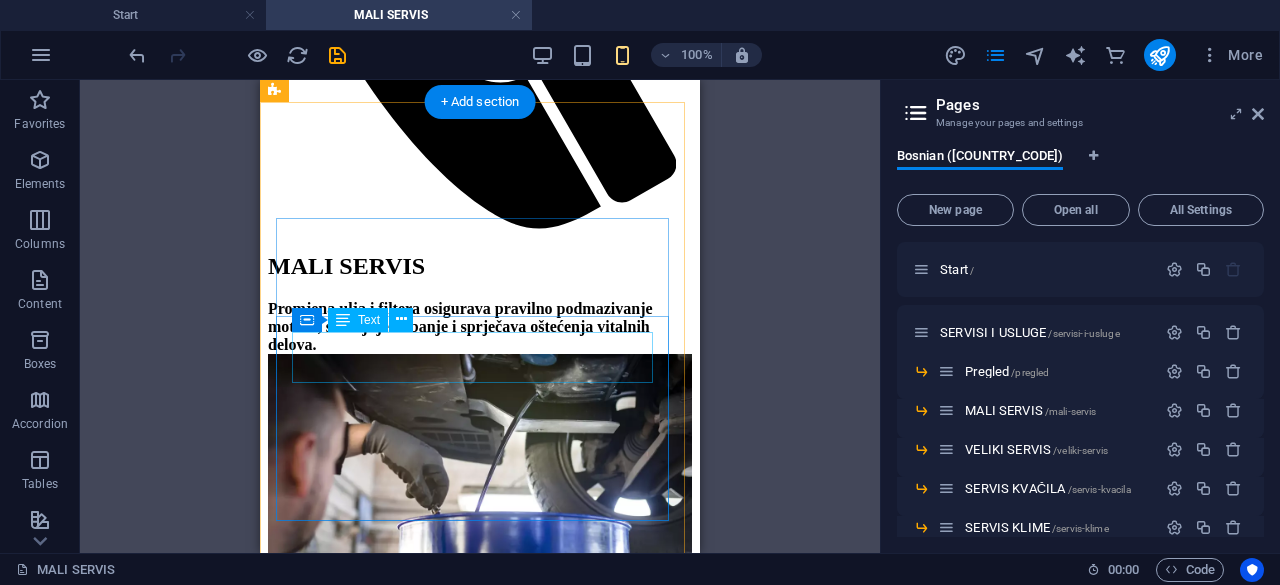 click on "150   00  KM" at bounding box center [480, 1117] 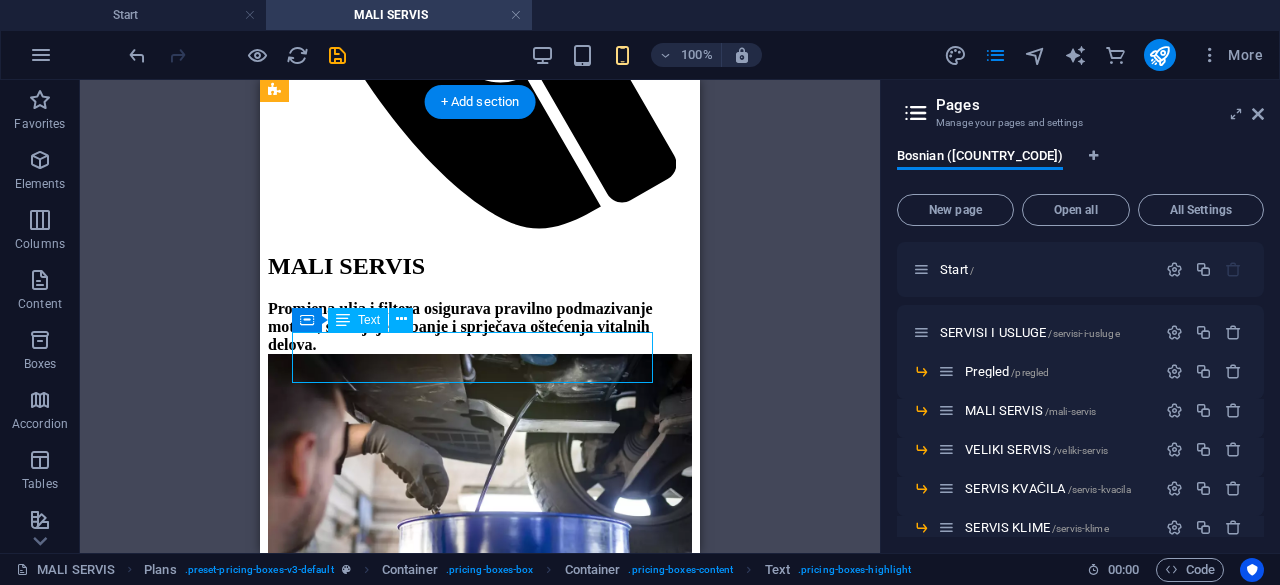 click on "150   00  KM" at bounding box center (480, 1117) 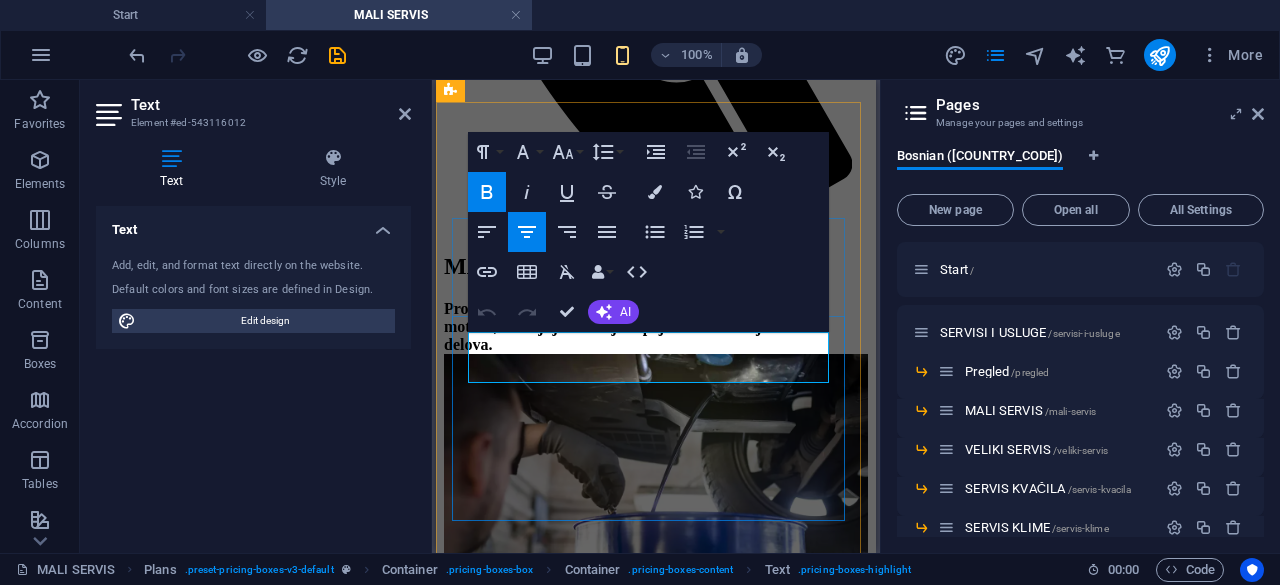 click on "150" at bounding box center [634, 1118] 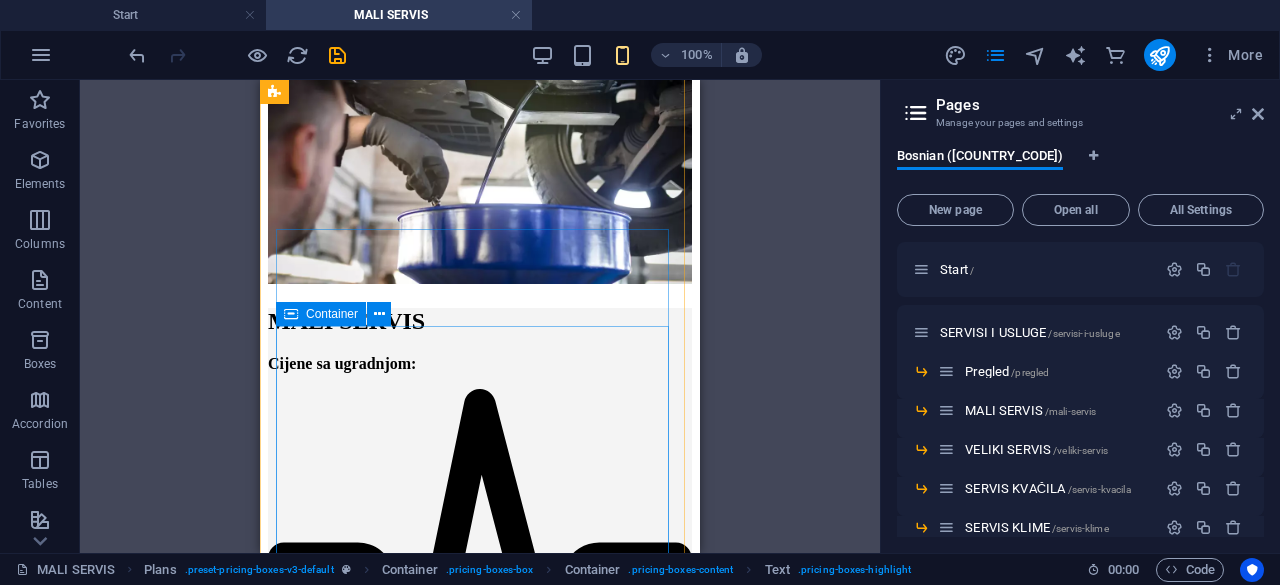 scroll, scrollTop: 938, scrollLeft: 0, axis: vertical 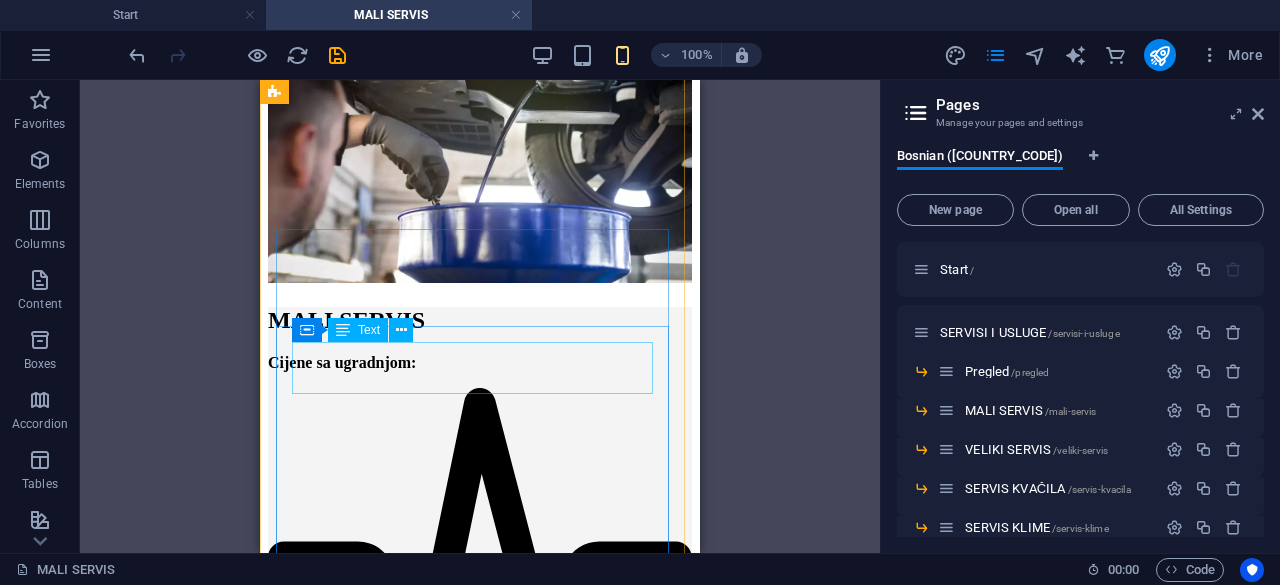 click on "160  00  KM" at bounding box center (480, 1449) 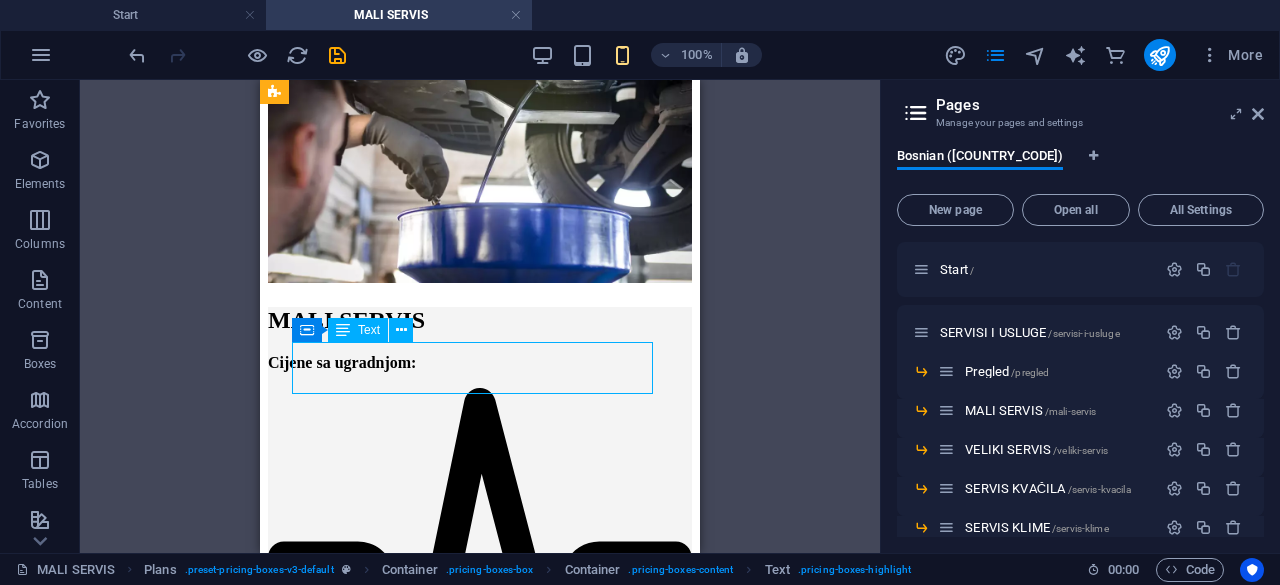 click on "160  00  KM" at bounding box center [480, 1449] 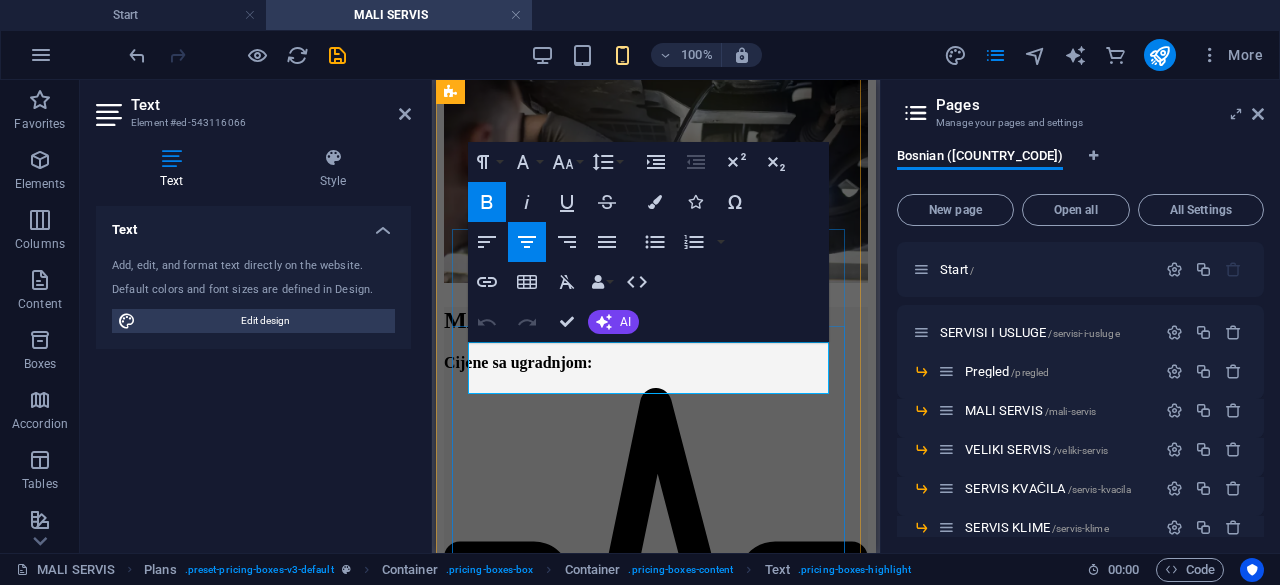 click on "160" at bounding box center [636, 1450] 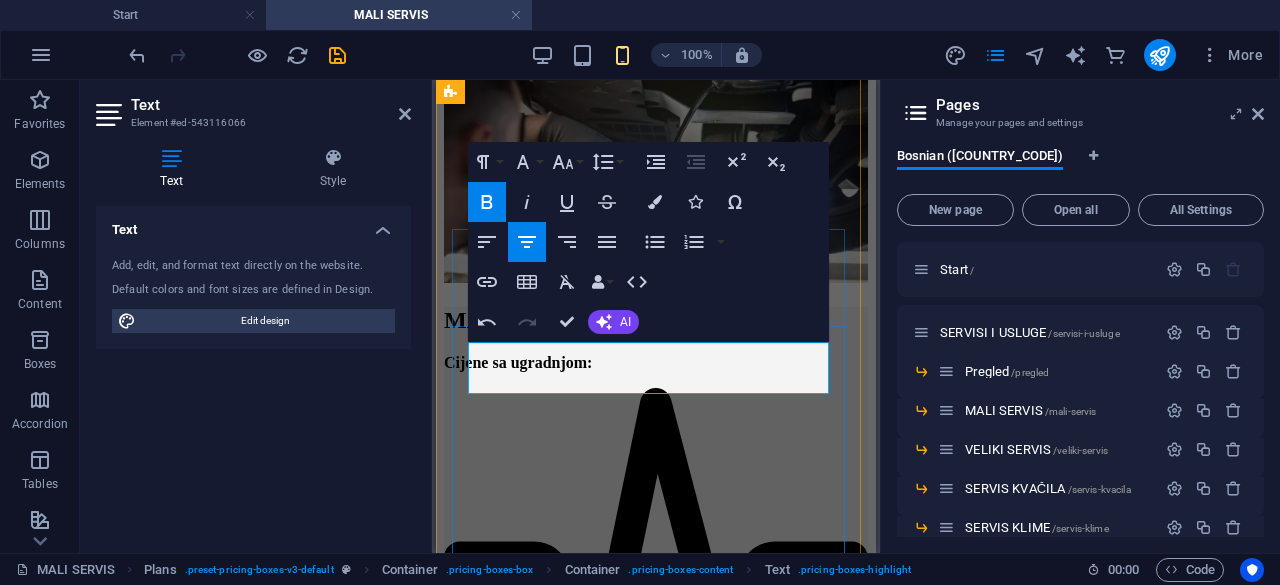 type 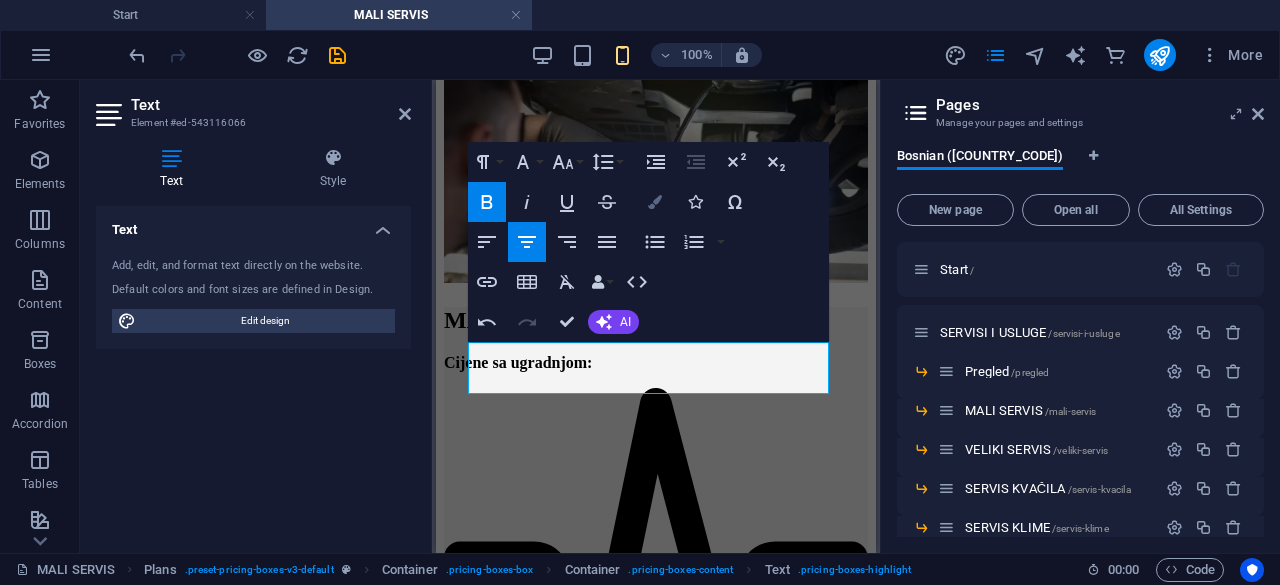 click on "Colors" at bounding box center [655, 202] 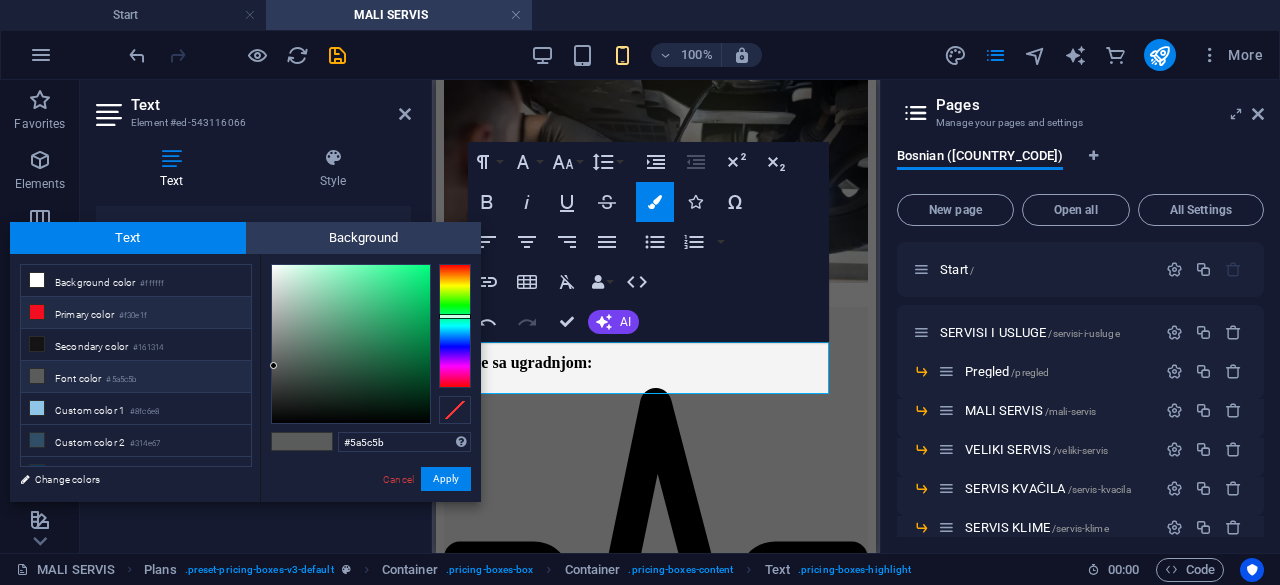 click on "Primary color
#f30e1f" at bounding box center (136, 313) 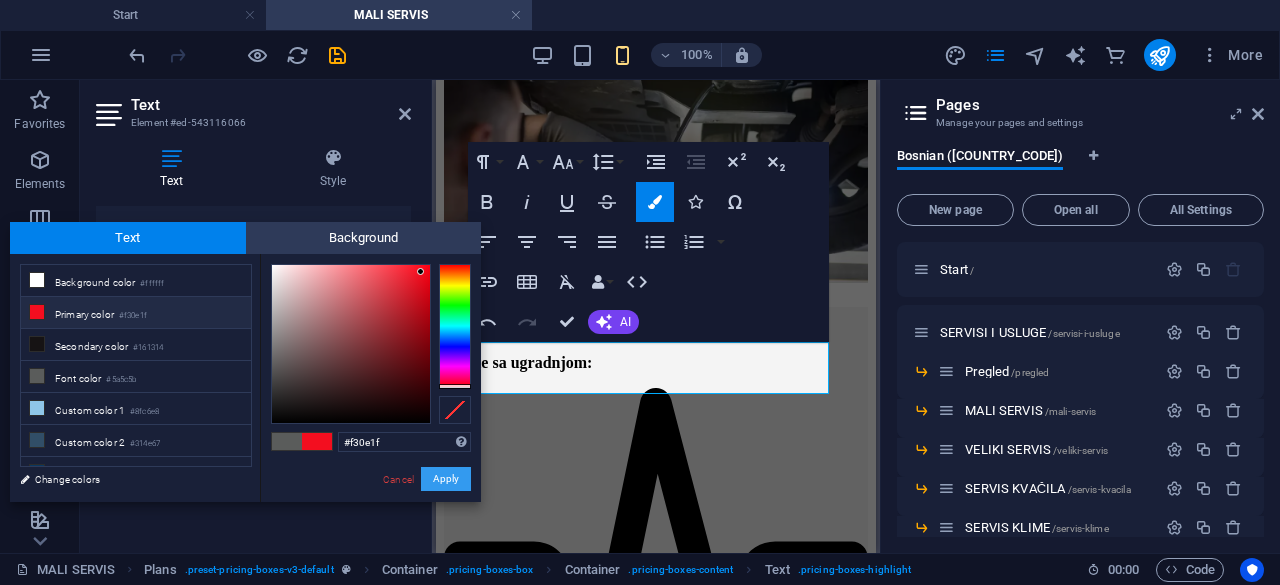 click on "Apply" at bounding box center [446, 479] 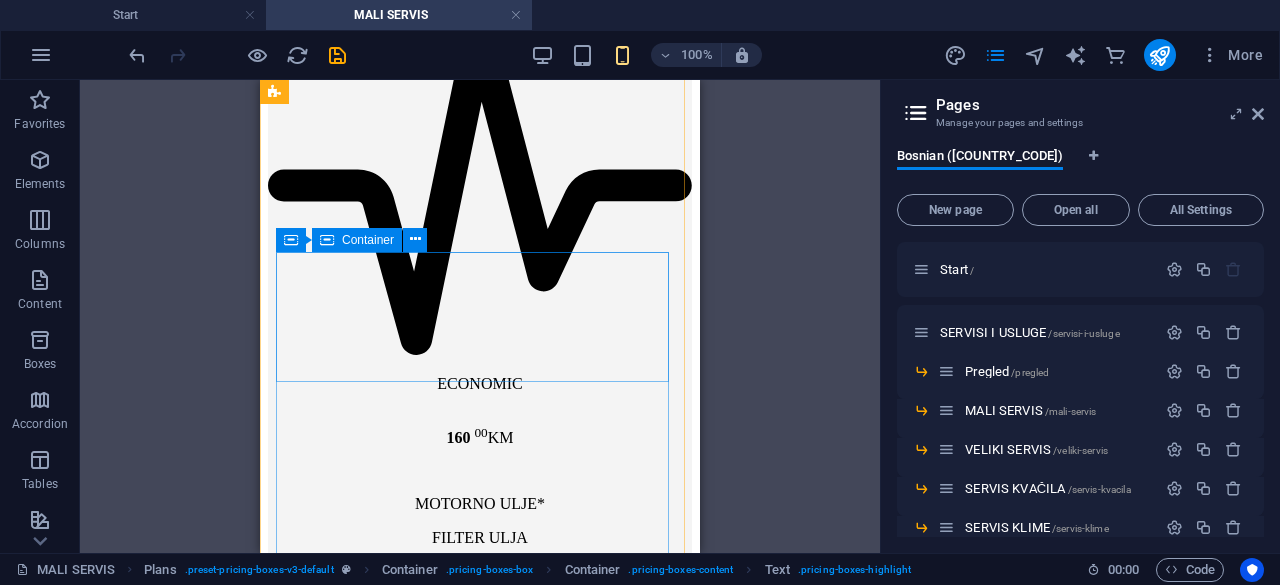 scroll, scrollTop: 1336, scrollLeft: 0, axis: vertical 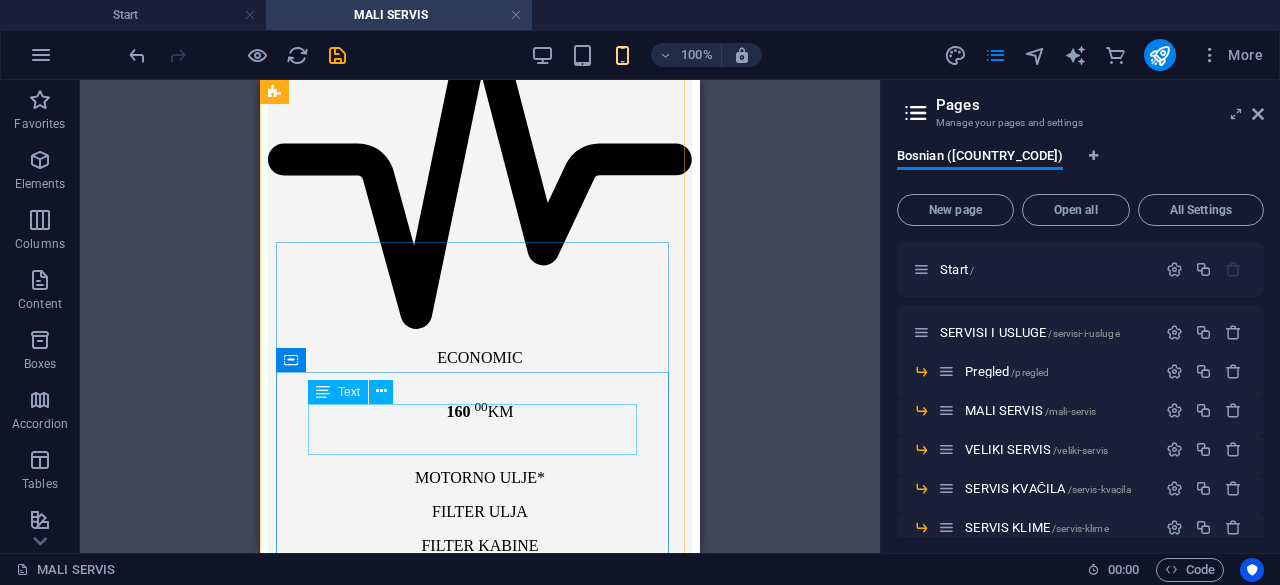 click on "210  00  KM" at bounding box center [480, 1652] 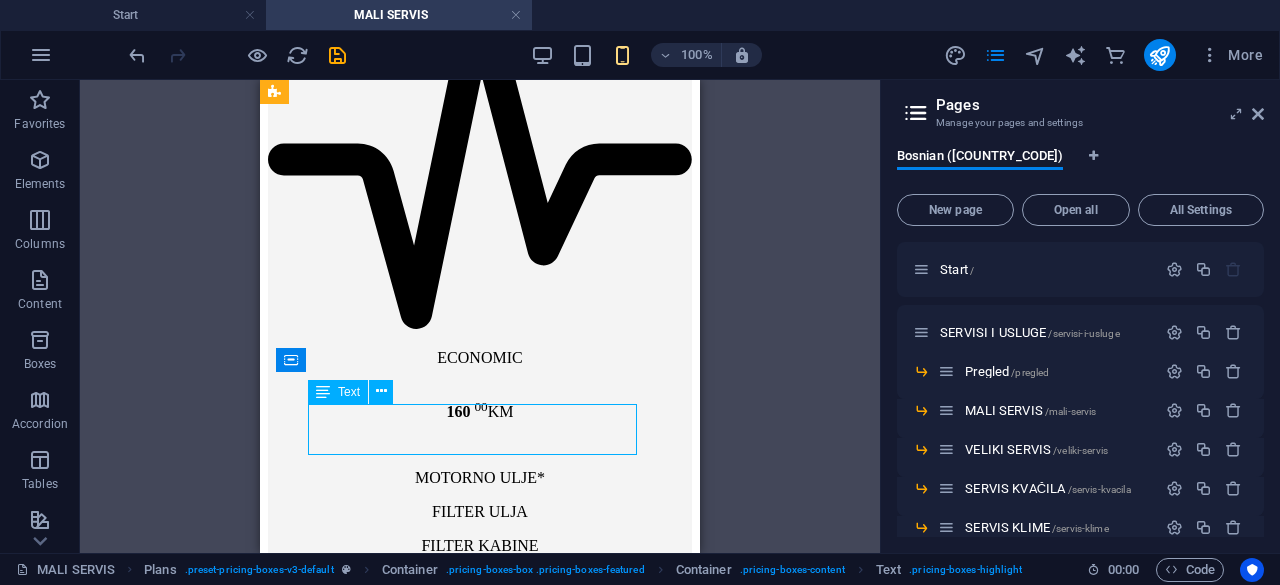 click on "210  00  KM" at bounding box center (480, 1652) 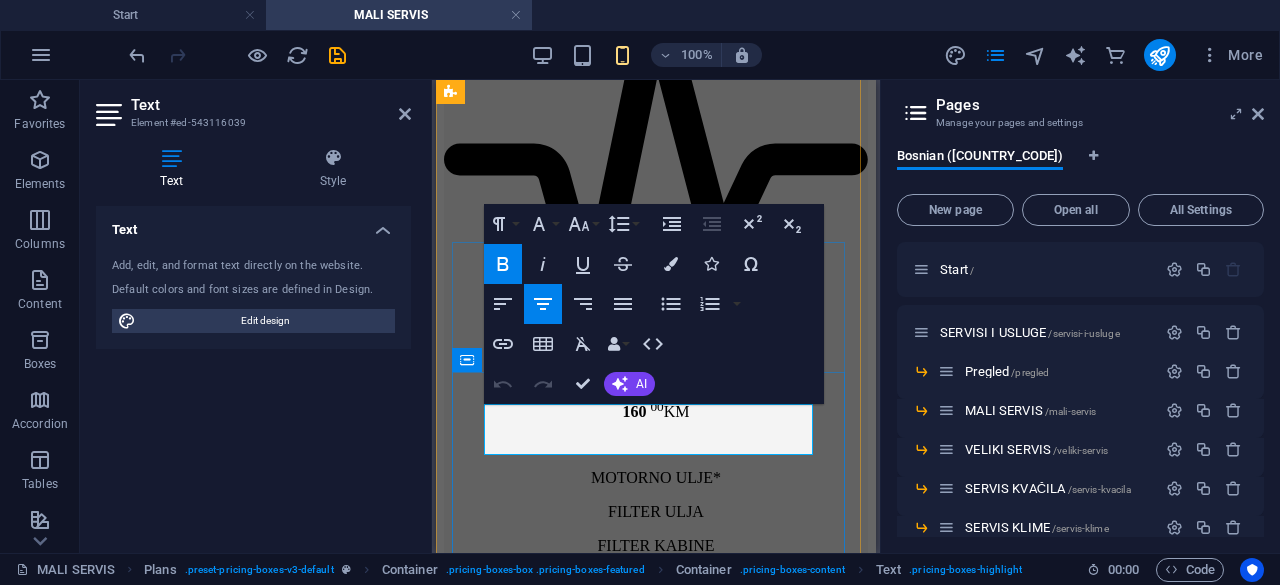 click on "210" at bounding box center [636, 1653] 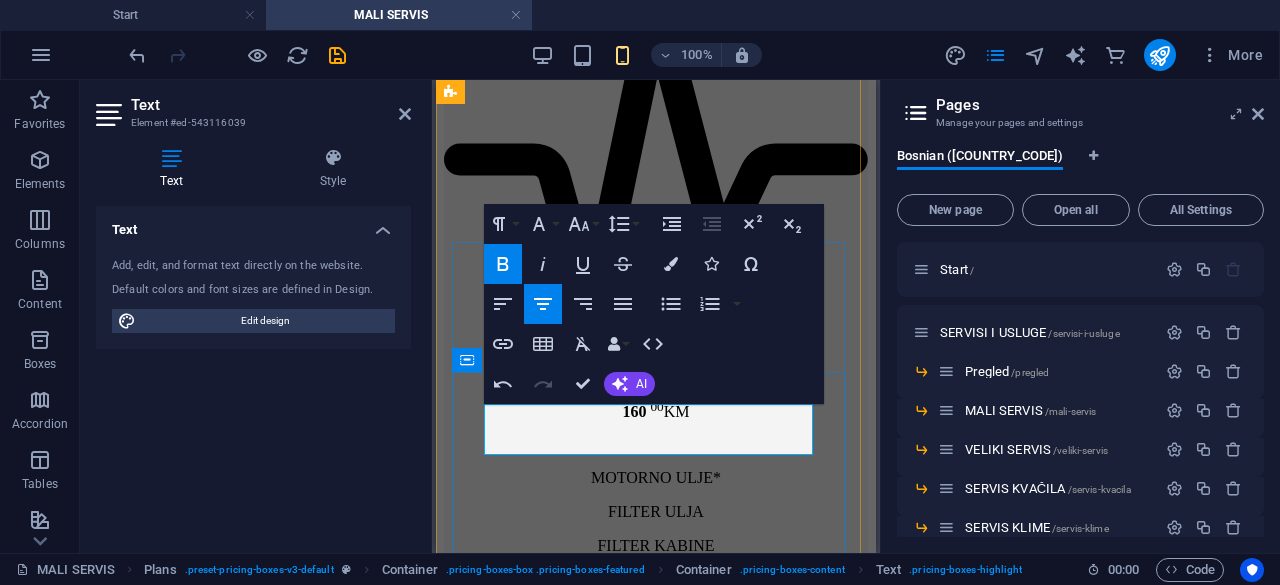 type 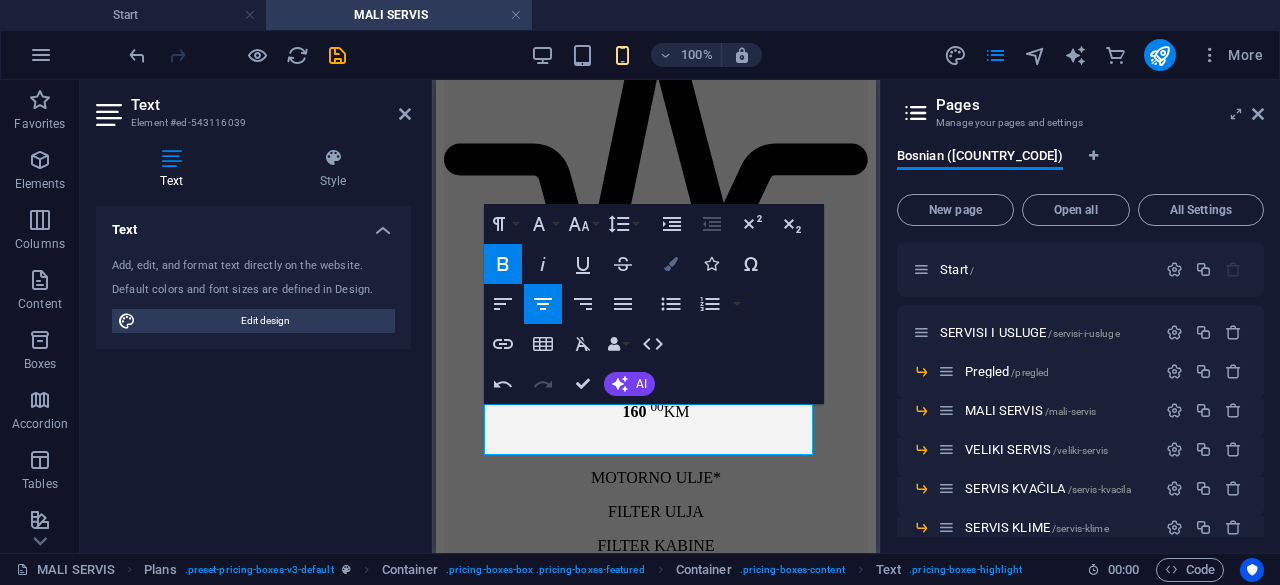 click at bounding box center (671, 264) 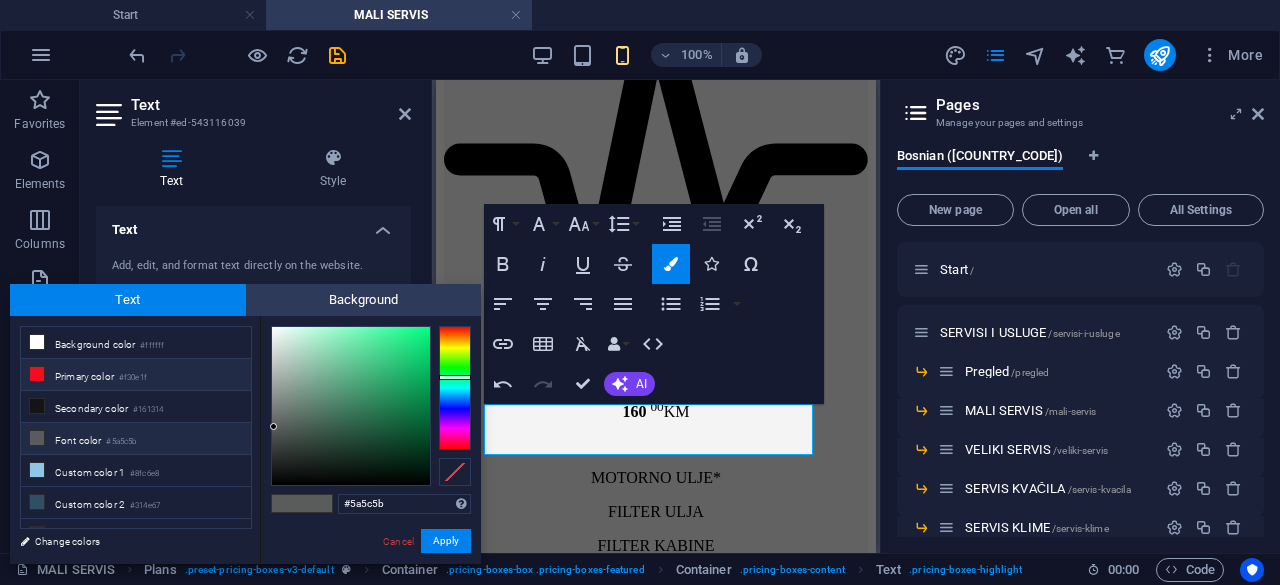 click on "Primary color
#f30e1f" at bounding box center [136, 375] 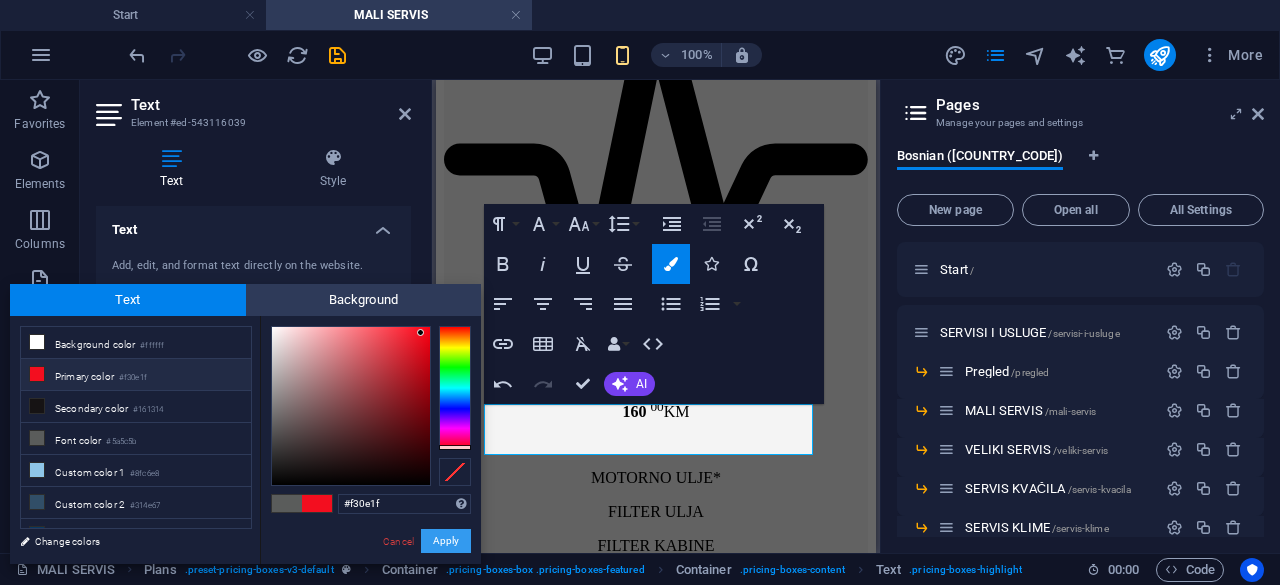 click on "Apply" at bounding box center (446, 541) 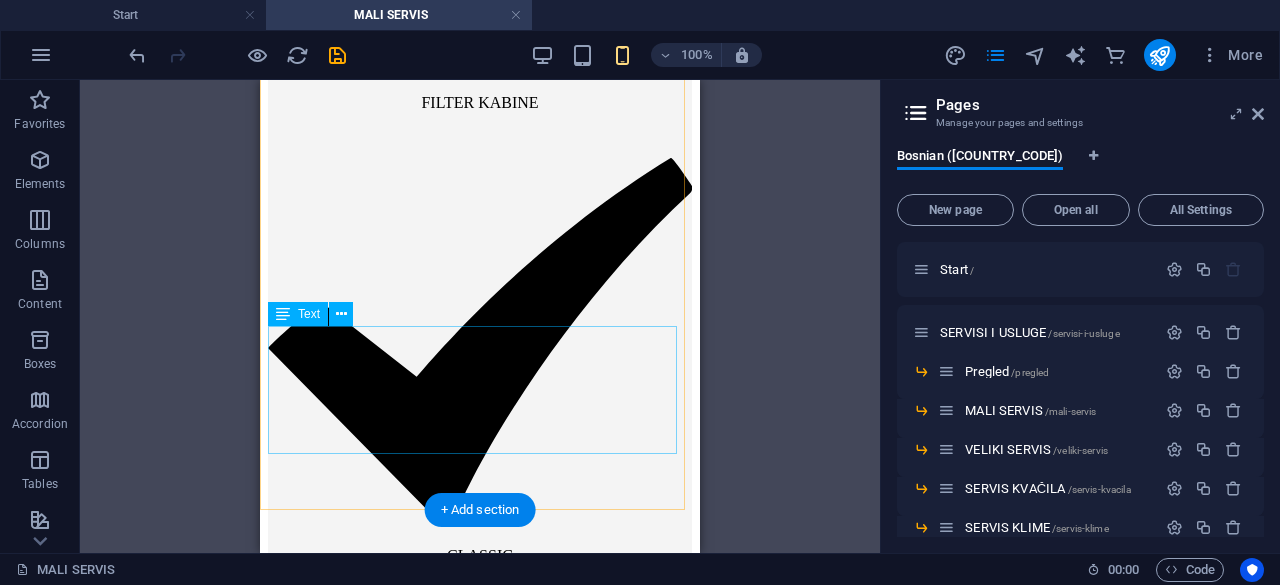scroll, scrollTop: 1777, scrollLeft: 0, axis: vertical 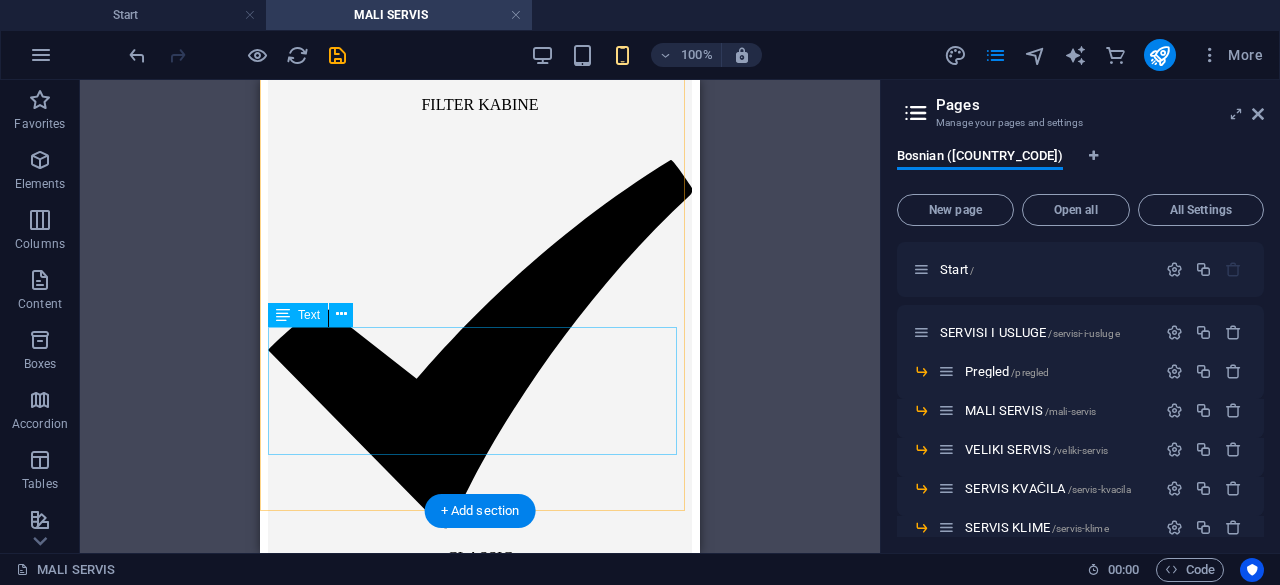 click on "Napomene : - Motorno ulje  Mobil 3000  5W30 (imamo i druga ulja) - Cijena za vozila  do 5.5  litara - Filteri marke Filtron (imamo i druge marke) - Korektura cijena za druga ulja i druge filtere" at bounding box center (480, 1517) 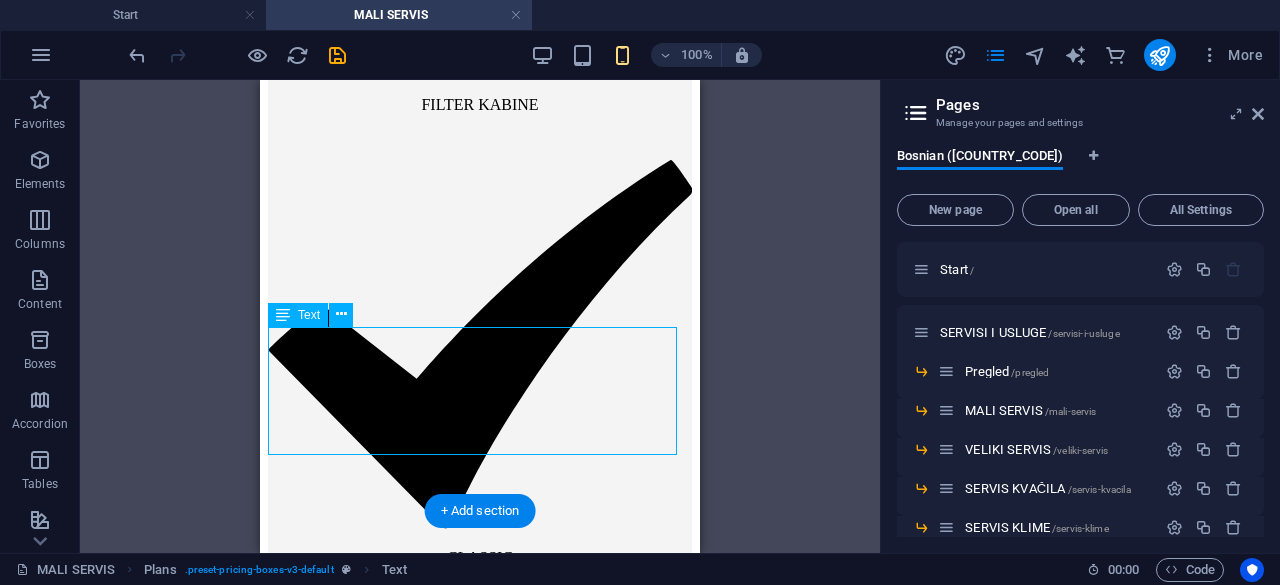 click on "Napomene : - Motorno ulje  Mobil 3000  5W30 (imamo i druga ulja) - Cijena za vozila  do 5.5  litara - Filteri marke Filtron (imamo i druge marke) - Korektura cijena za druga ulja i druge filtere" at bounding box center [480, 1517] 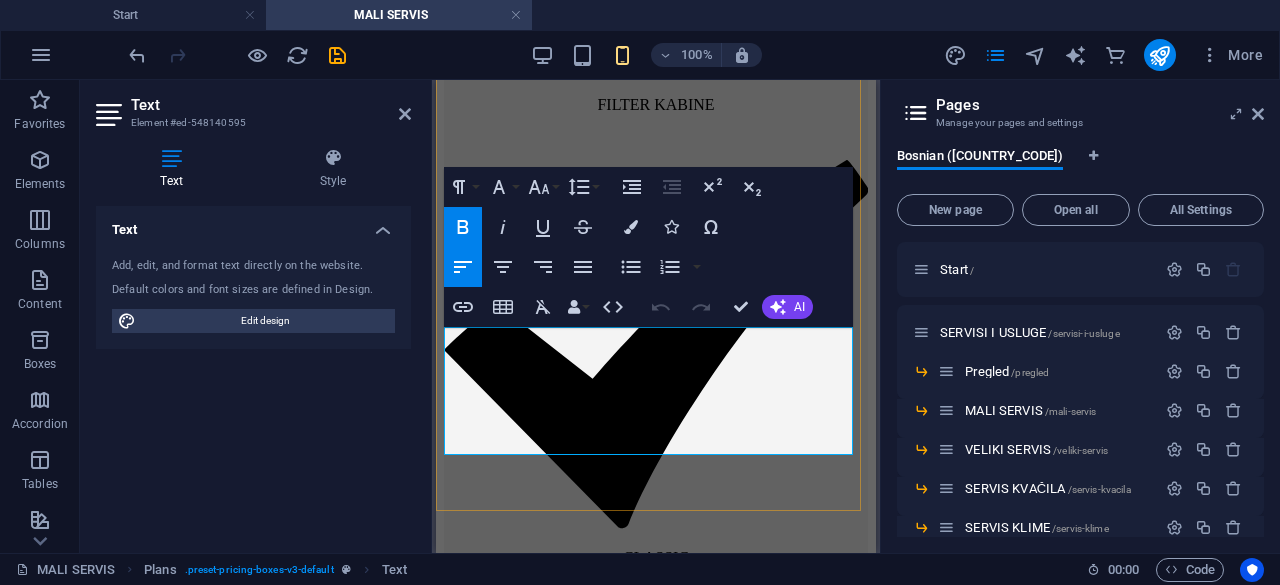 click on "Napomene :" at bounding box center [656, 1449] 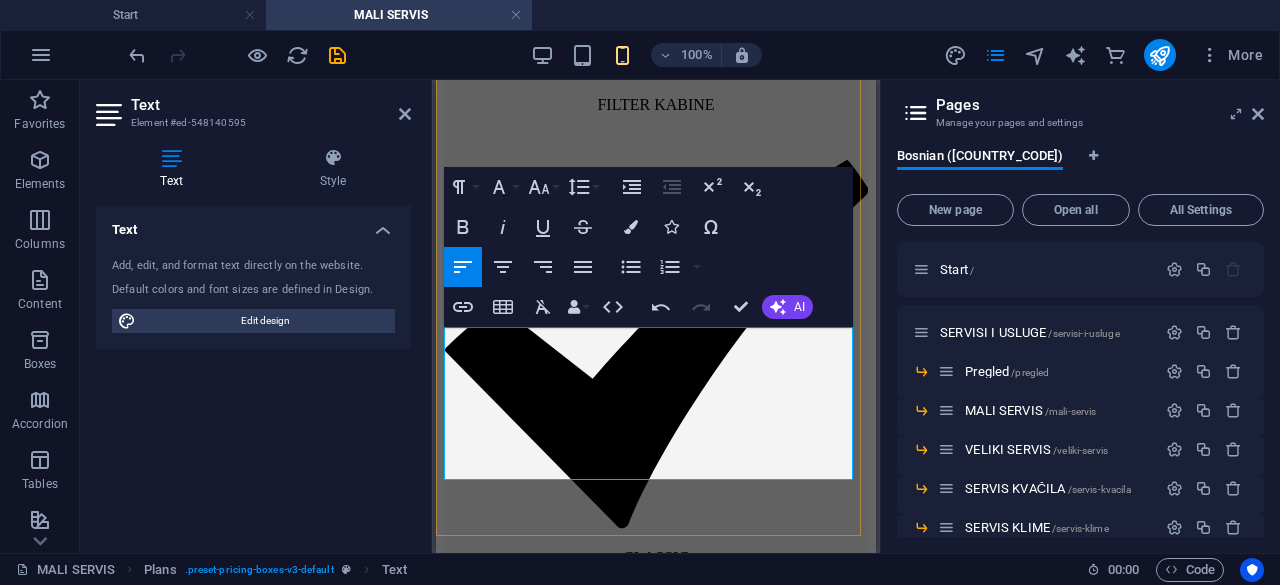 type 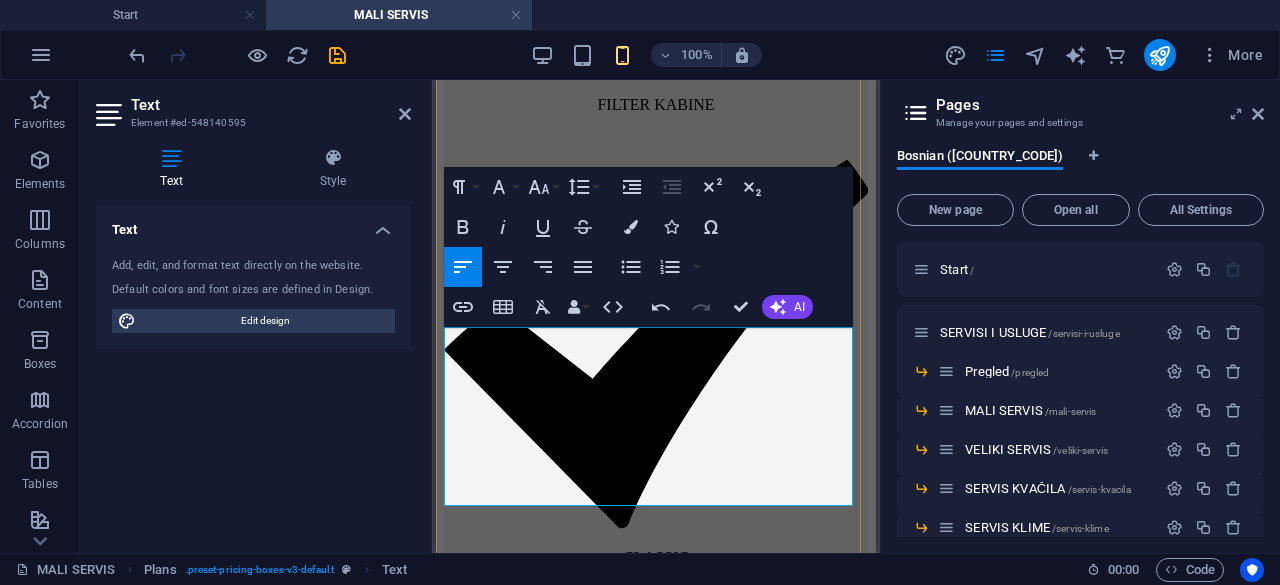 drag, startPoint x: 535, startPoint y: 392, endPoint x: 579, endPoint y: 391, distance: 44.011364 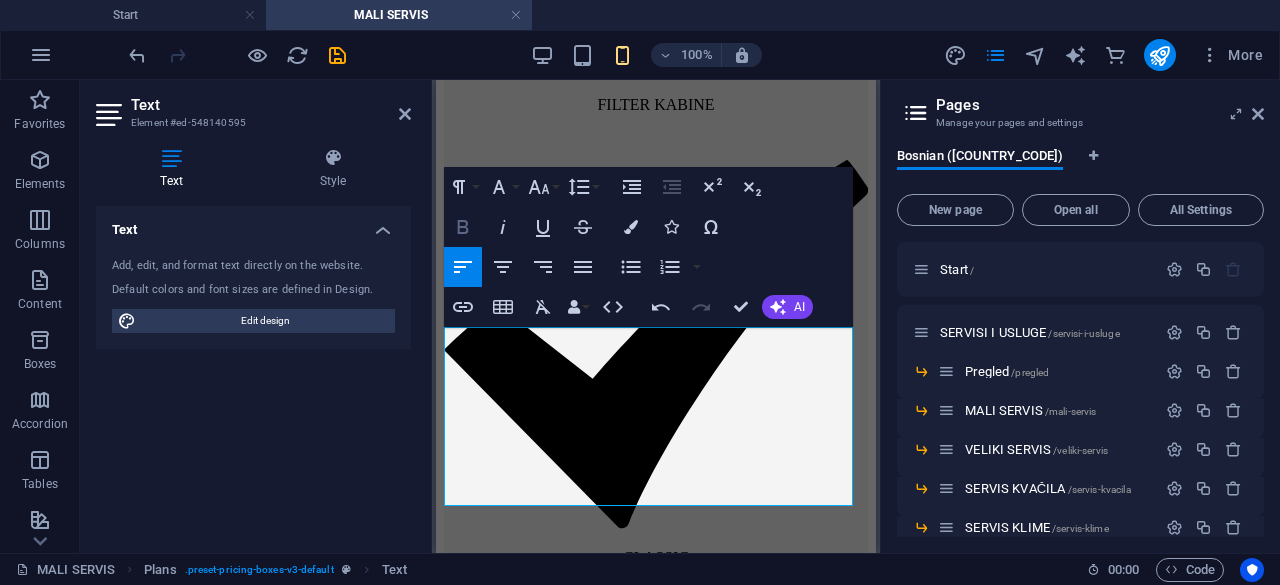 click 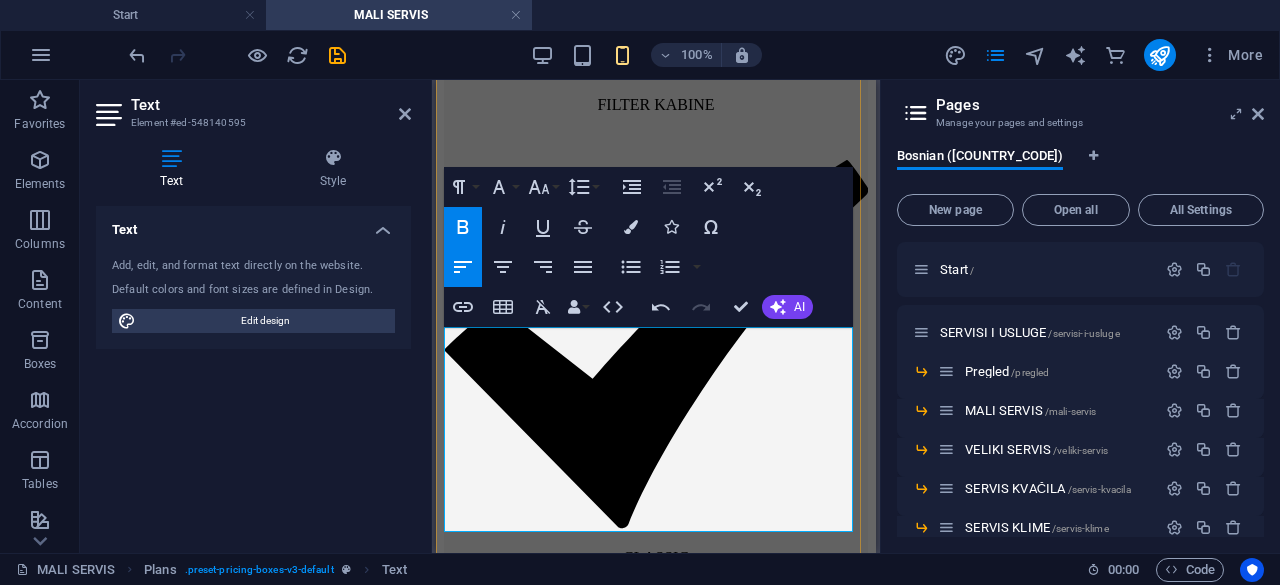 click on "- Ponude vrijede za motorno ulje  Mobil 3000  5W30, filtere marke  Filtron  i za vozila do 5,5 litara motornog ulja." at bounding box center [656, 1492] 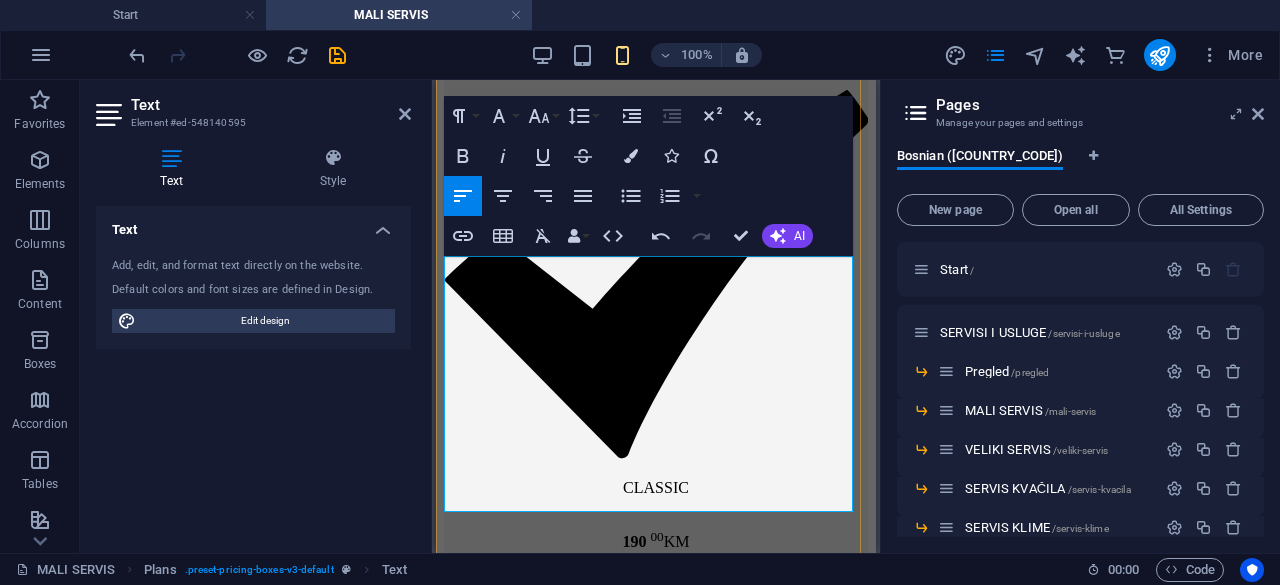 scroll, scrollTop: 1849, scrollLeft: 0, axis: vertical 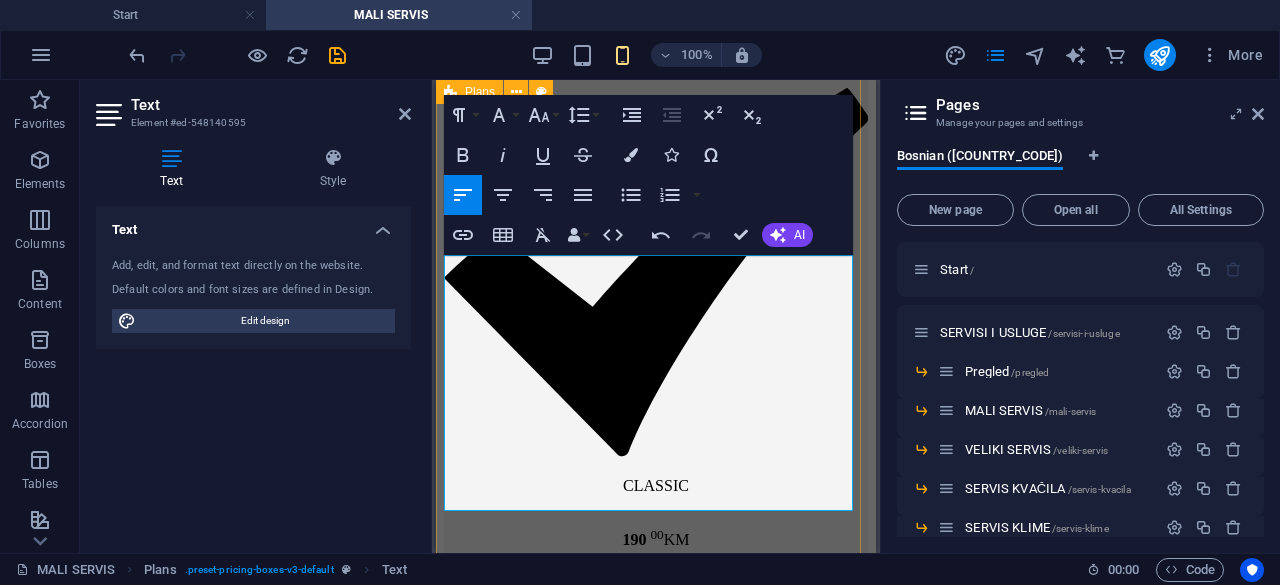 click on "MALI SERVIS Cijene sa ugradnjom: ECONOMIC 160 00 KM MOTORNO ULJE * FILTER ULJA FILTER KABINE CLASSIC 190 00 KM MOTORNO ULJE * FILTER ULJA FILTER KABINE FILTER ZRAKA PREMIUM 250 00 KM MOTORNO ULJE * FILTER ULJA FILTER KABINE FILTER ZRAKA FILTER GORIVA Napomene : - Ponude vrijede za motorno ulje Mobil 3000 5W30, filtere marke Filtron i za vozila do 5,5 litara motornog ulja. - Po želji može i druga marka, npr.: Castrol/Mann uz korekturu cijena. - Motorno ulje (imamo i druga ulja) - Cijena za vozila do 5.5 litara - Filteri marke Filtron (imamo i druge marke) - Korektura cijena za druga ulja i druge filtere" at bounding box center (656, 511) 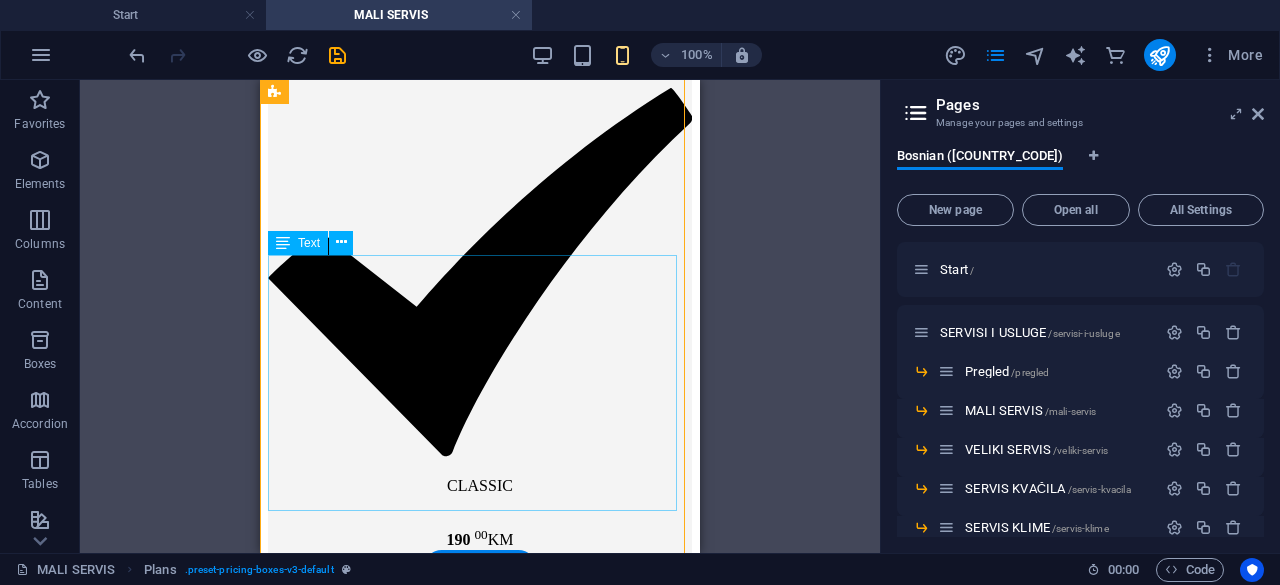 click on "Napomene : - Ponude vrijede za motorno ulje Mobil 3000 5W30, filtere marke Filtron i za vozila do 5,5 litara motornog ulja. - Po želji može i druga marka, npr.: Castrol/Mann uz korekturu cijena. - Motorno ulje (imamo i druga ulja) - Cijena za vozila do 5.5 litara - Filteri marke Filtron (imamo i druge marke) - Korektura cijena za druga ulja i druge filtere" at bounding box center (480, 1497) 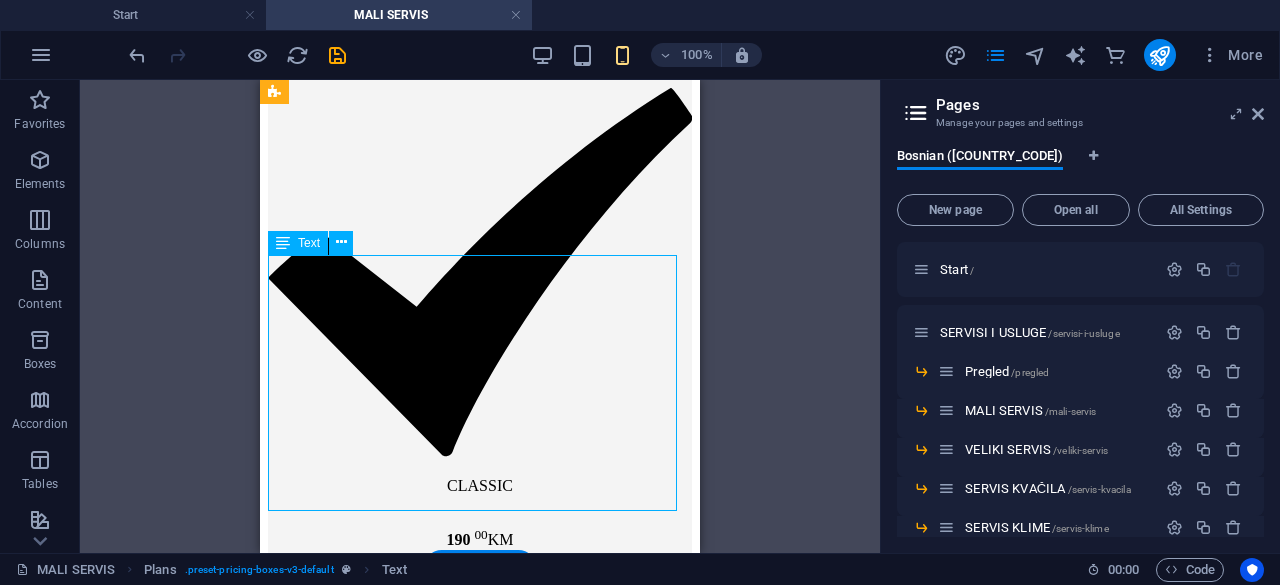 click on "Napomene : - Ponude vrijede za motorno ulje Mobil 3000 5W30, filtere marke Filtron i za vozila do 5,5 litara motornog ulja. - Po želji može i druga marka, npr.: Castrol/Mann uz korekturu cijena. - Motorno ulje (imamo i druga ulja) - Cijena za vozila do 5.5 litara - Filteri marke Filtron (imamo i druge marke) - Korektura cijena za druga ulja i druge filtere" at bounding box center (480, 1497) 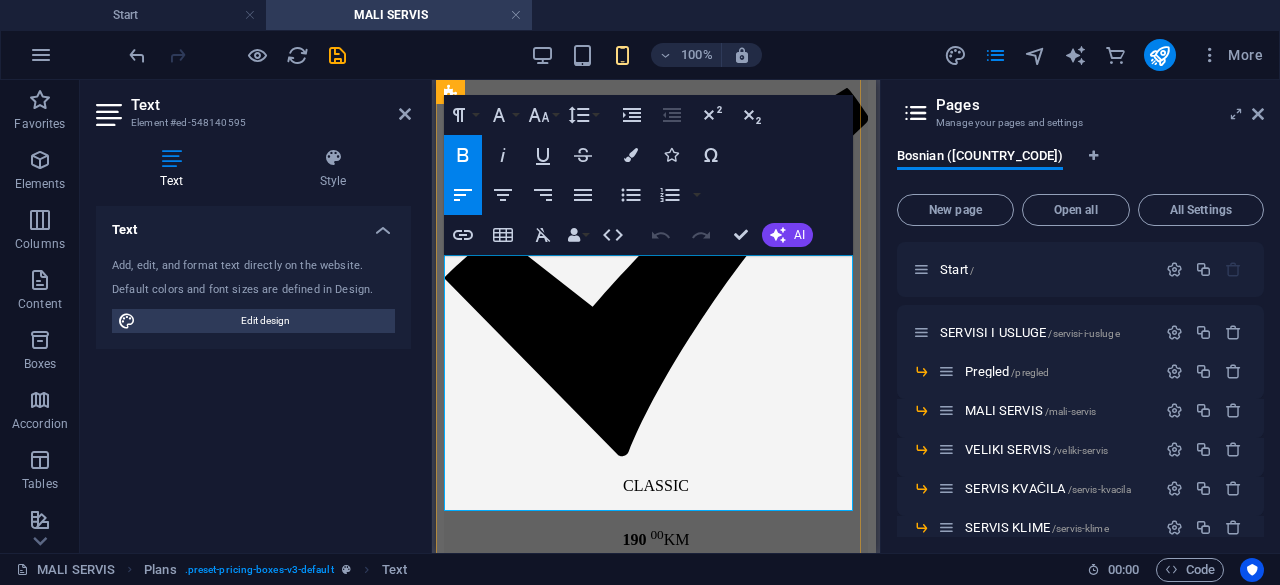 drag, startPoint x: 801, startPoint y: 499, endPoint x: 444, endPoint y: 419, distance: 365.8538 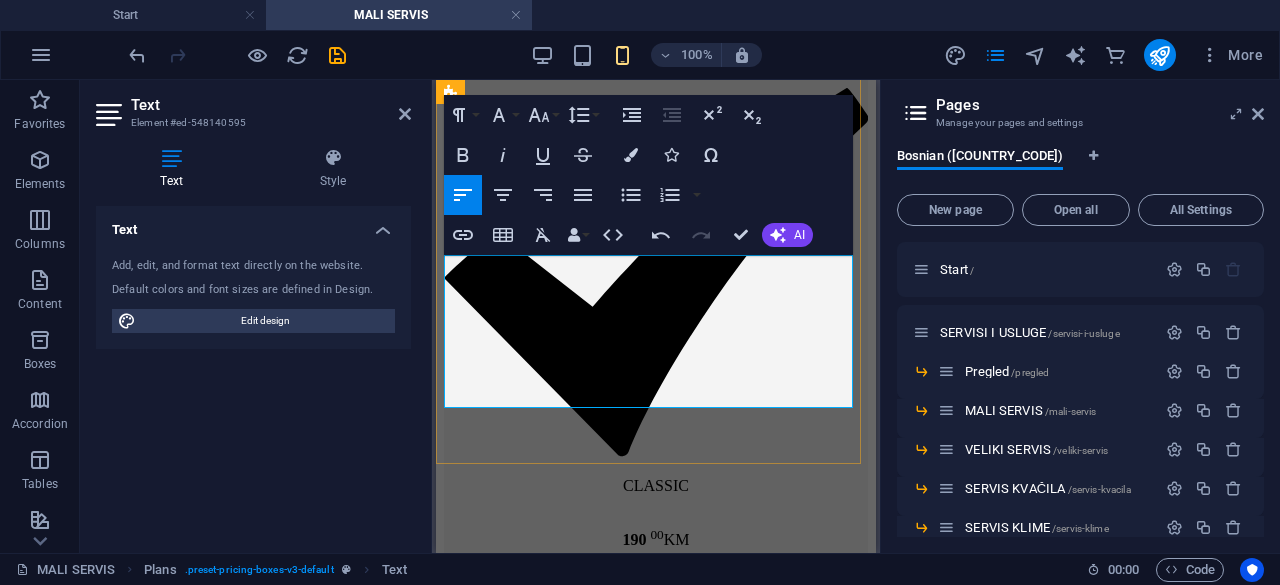 drag, startPoint x: 594, startPoint y: 387, endPoint x: 452, endPoint y: 377, distance: 142.35168 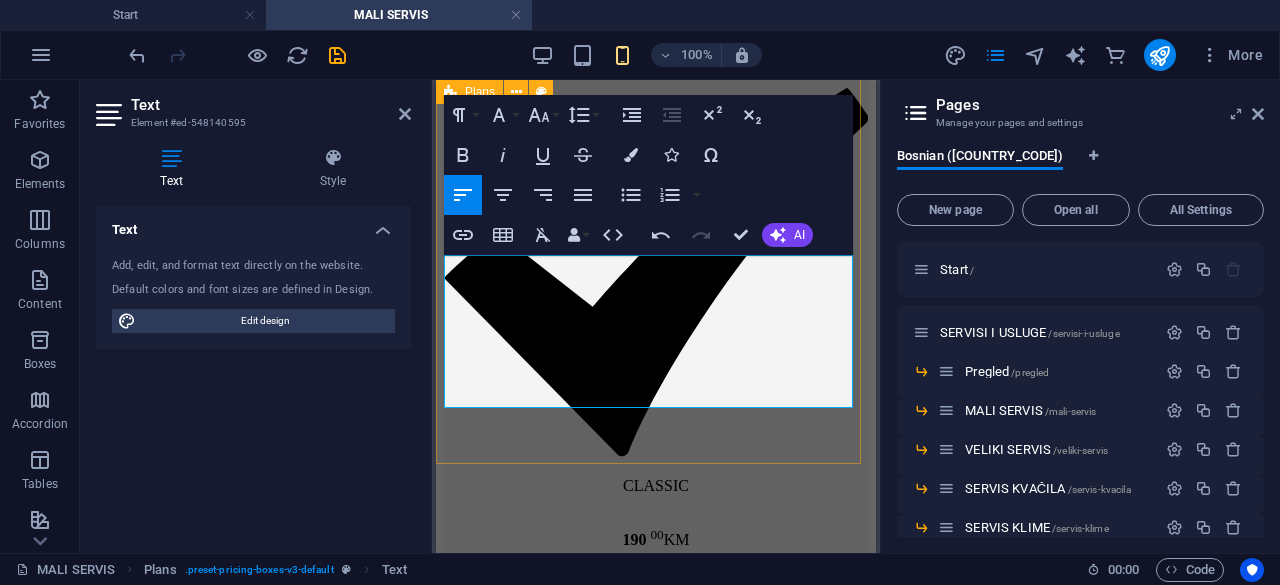 type 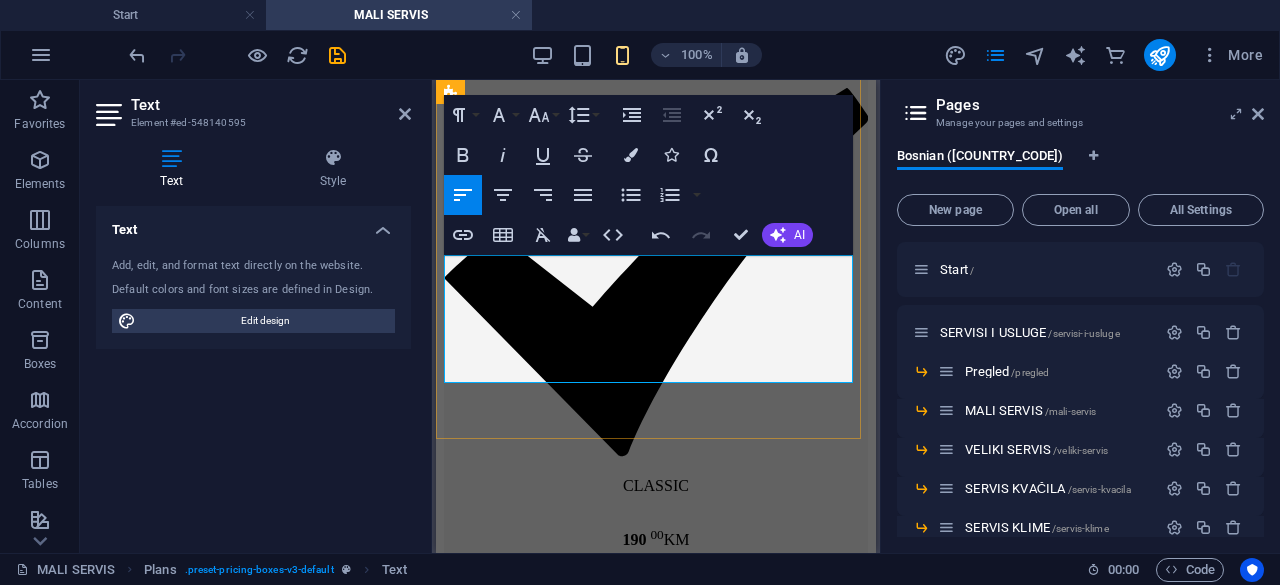 click on "- Castrol ulje +50KM, Lubrico ulje -50KM od ponuđenog." at bounding box center (631, 1462) 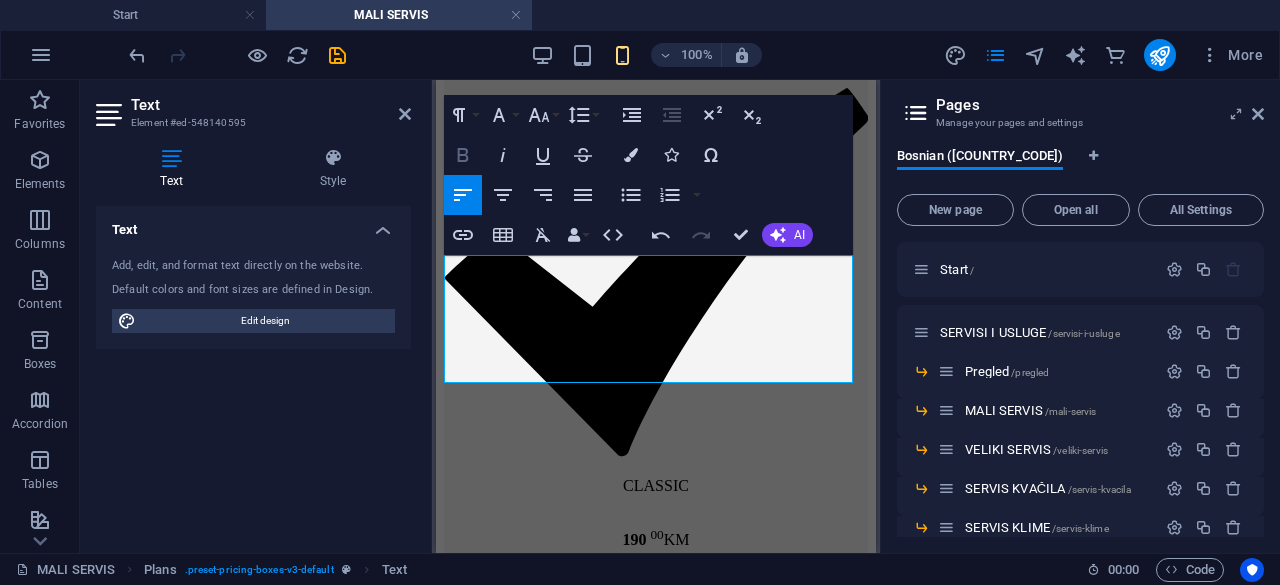 click 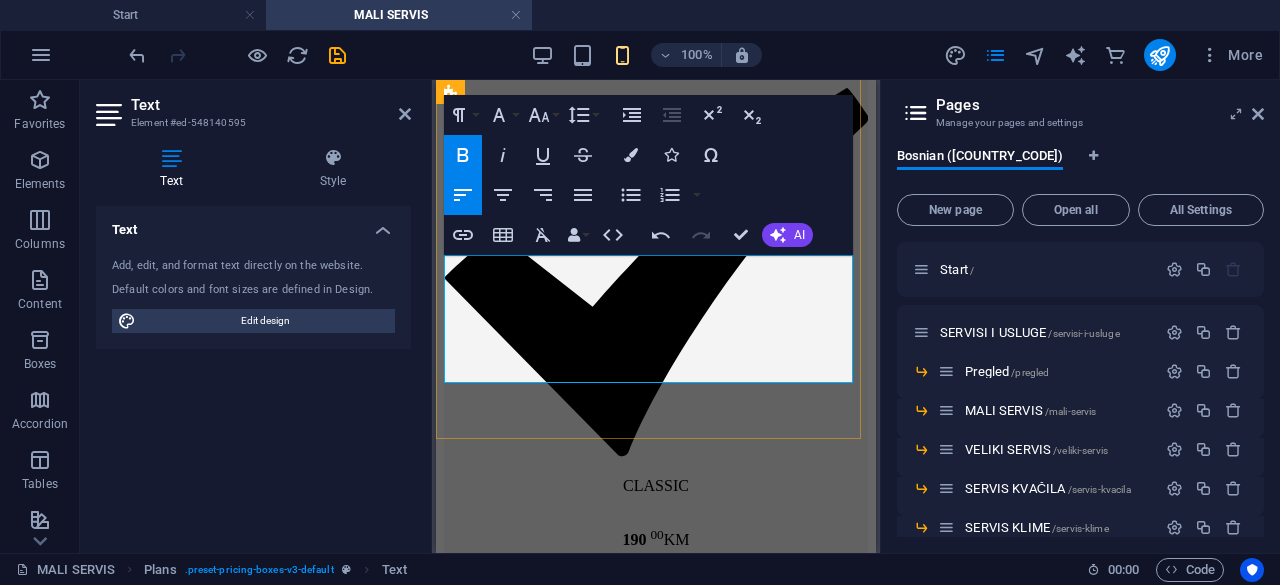 click on "-  Castrol  ulje +50KM, Lubrico ulje -50KM od ponuđenog." at bounding box center (629, 1462) 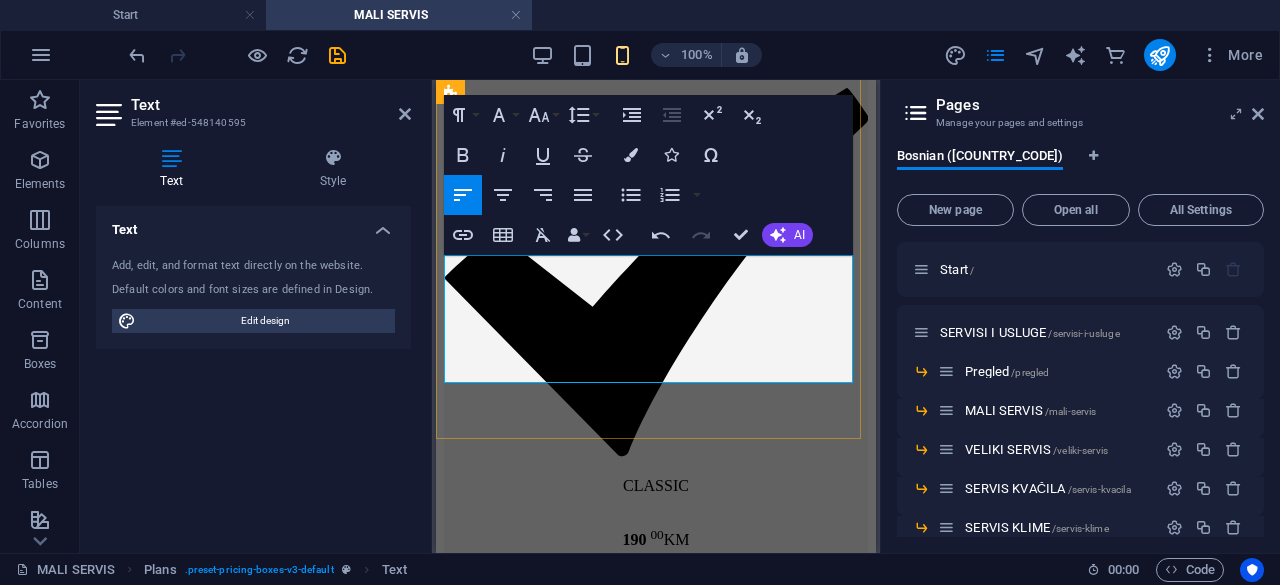 click on "-  Castrol  ulje +50KM, Lubrico ulje -50KM od ponuđenog." at bounding box center (629, 1462) 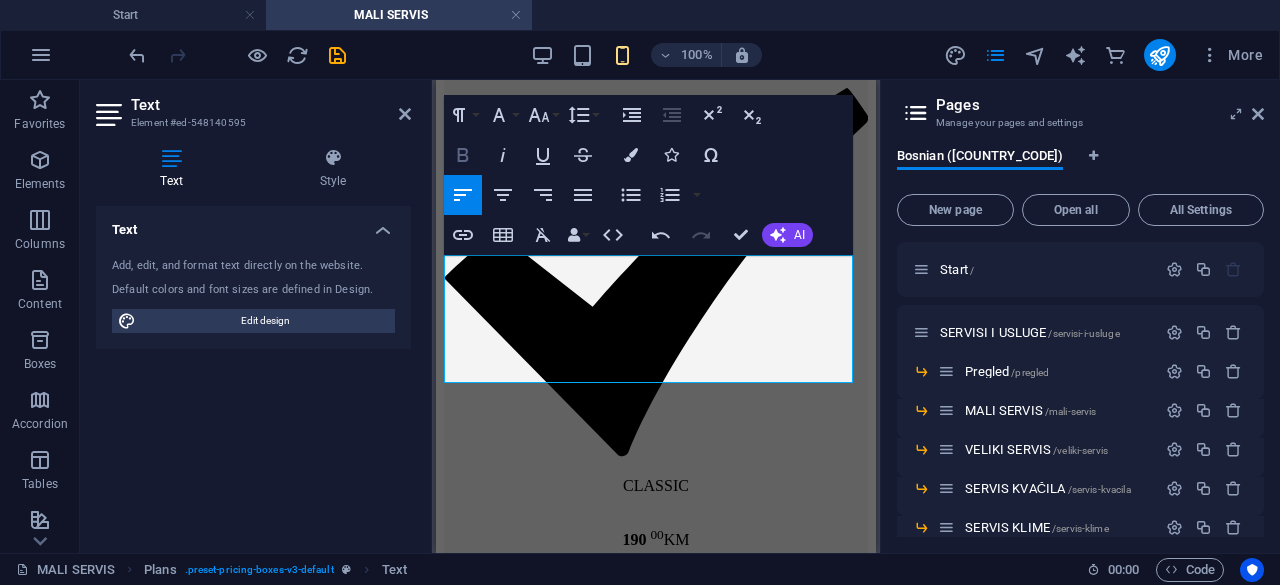 click 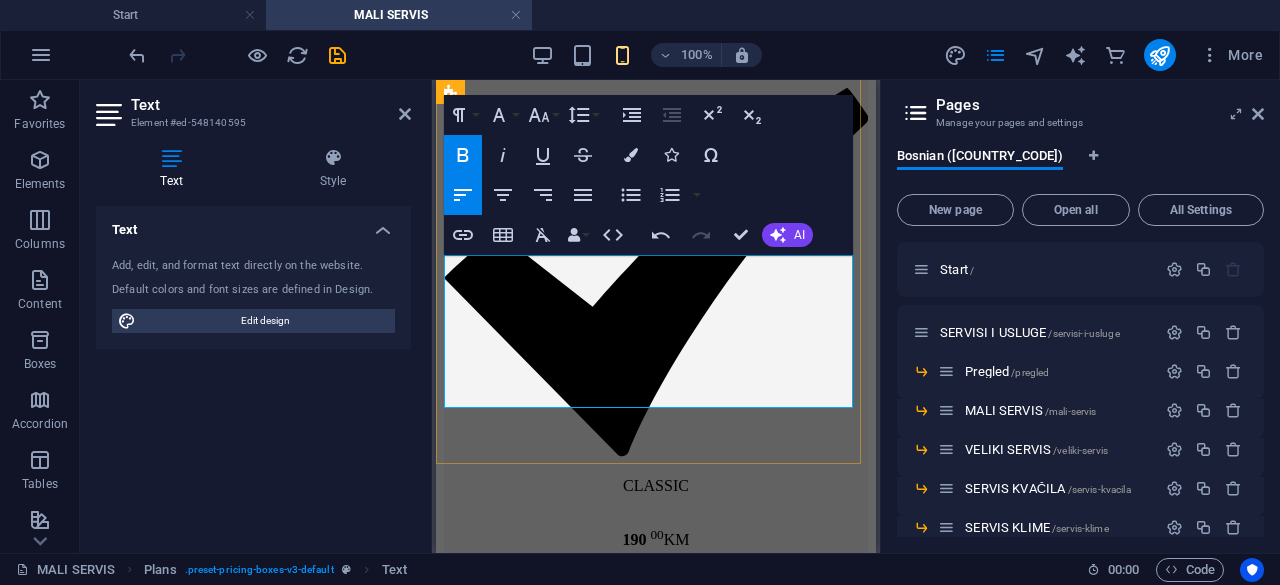 click on "-  Castrol  ulje +50KM,  Lubrico  ulje -50KM od ponuđenog." at bounding box center (656, 1463) 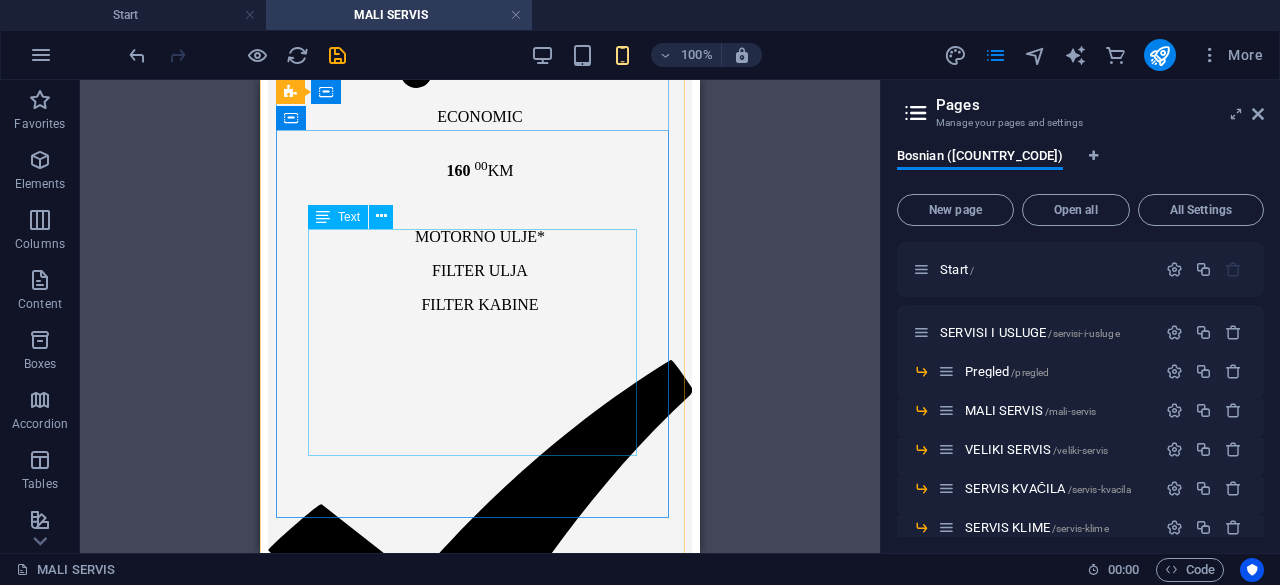 scroll, scrollTop: 1578, scrollLeft: 0, axis: vertical 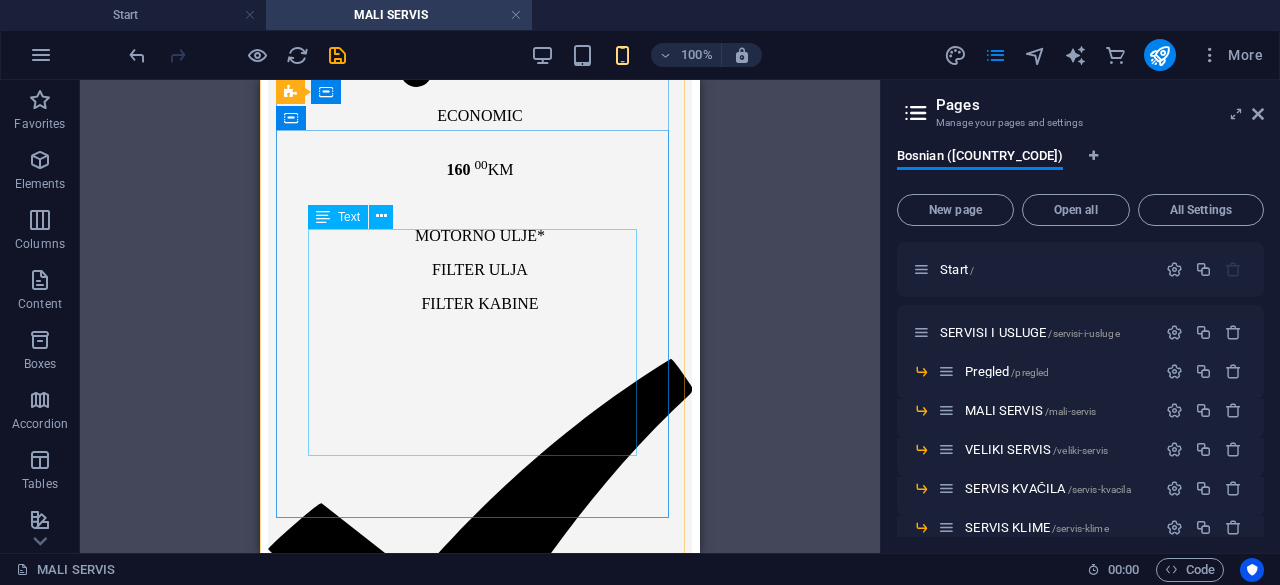 click on "MOTORNO ULJE * FILTER ULJA FILTER KABINE FILTER ZRAKA FILTER GORIVA" at bounding box center [480, 1523] 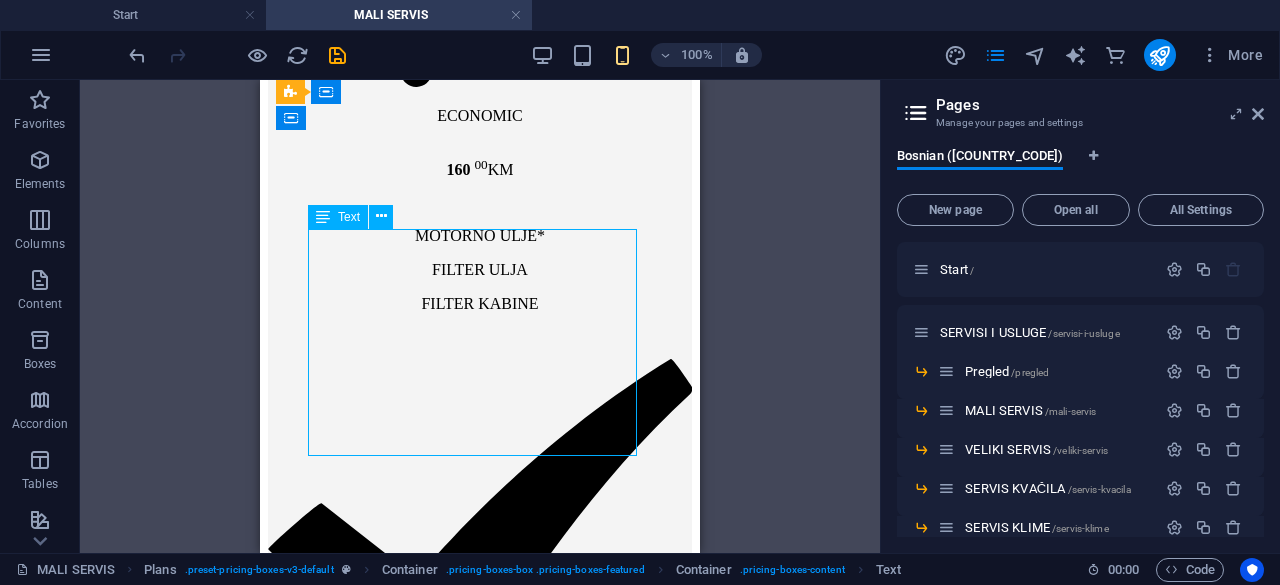 click on "MOTORNO ULJE * FILTER ULJA FILTER KABINE FILTER ZRAKA FILTER GORIVA" at bounding box center [480, 1523] 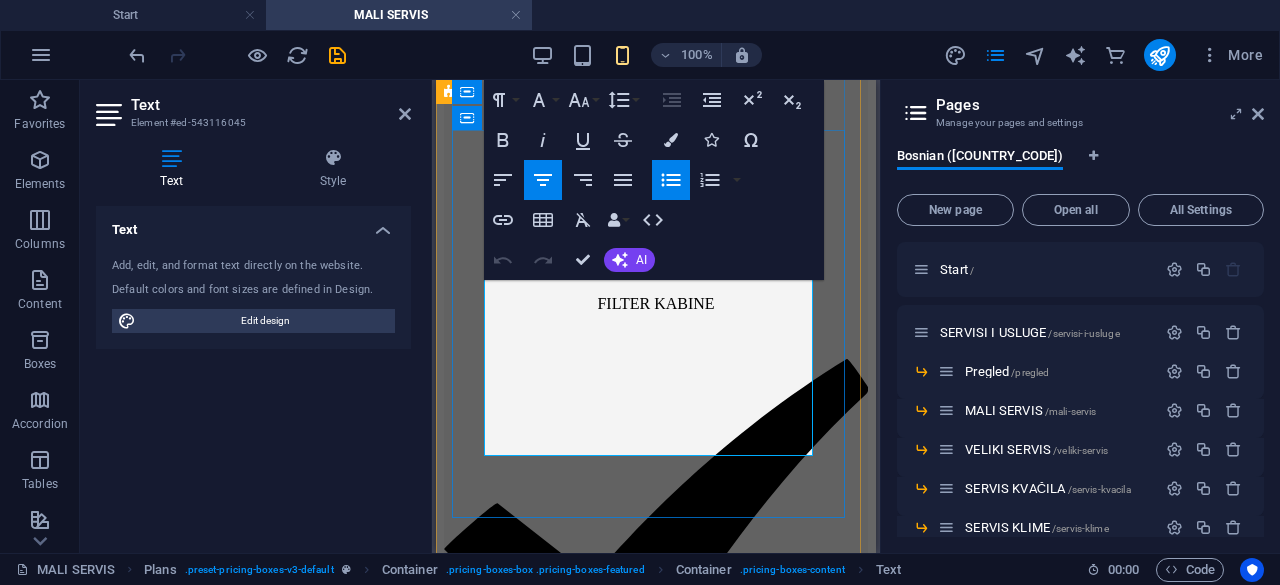 click on "FILTER ULJA" at bounding box center (676, 1514) 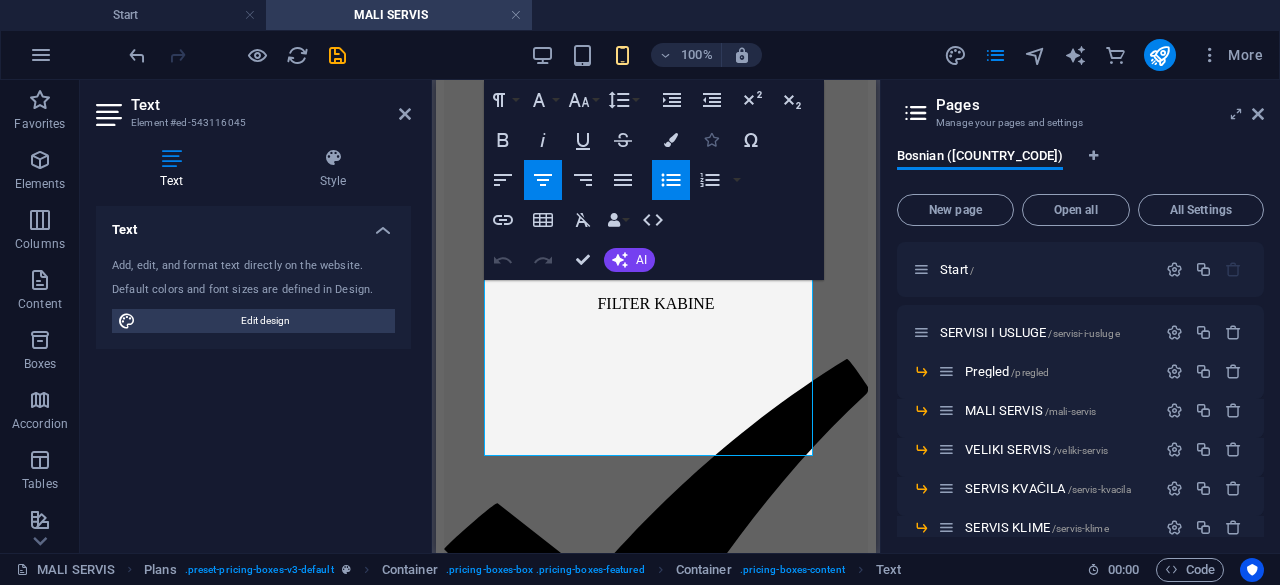 click at bounding box center [711, 140] 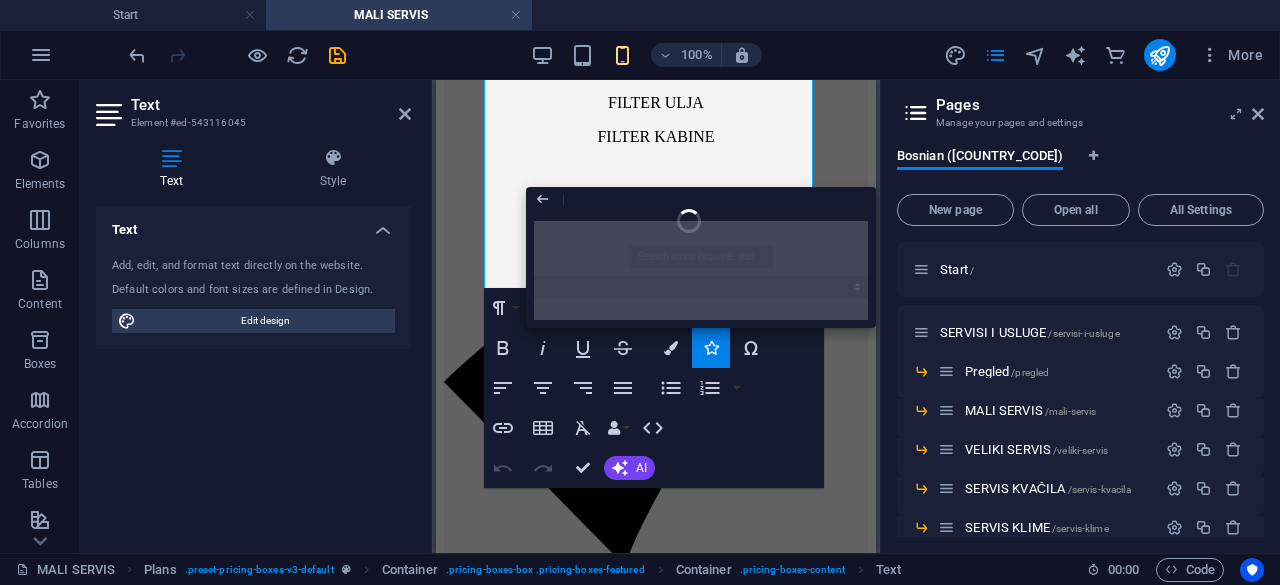 scroll, scrollTop: 1744, scrollLeft: 0, axis: vertical 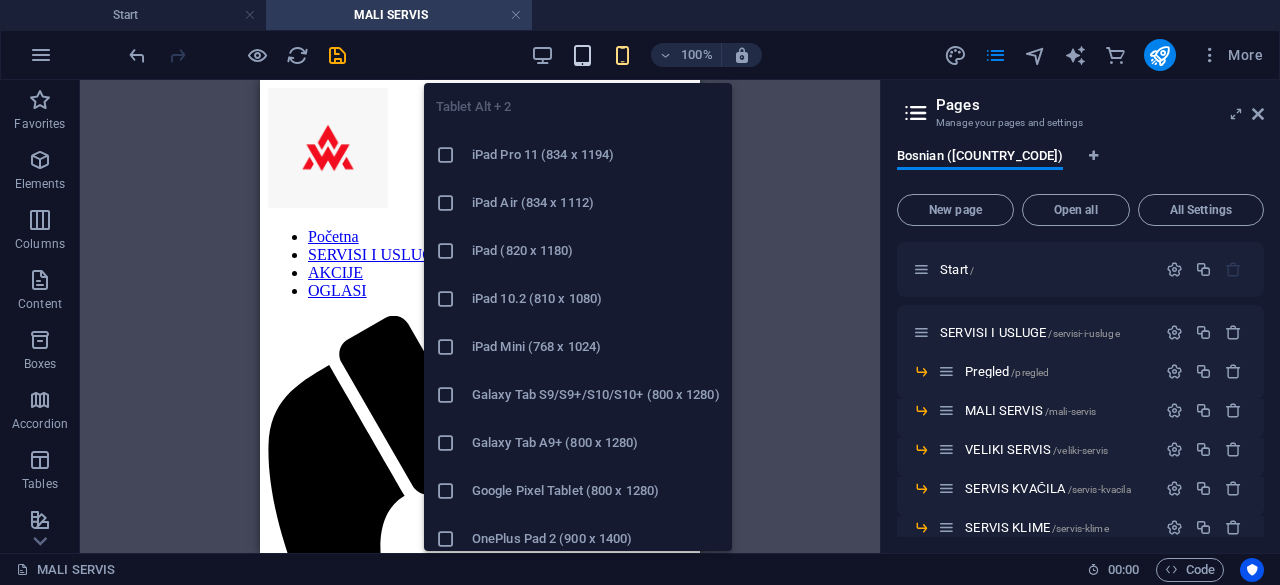 click at bounding box center [582, 55] 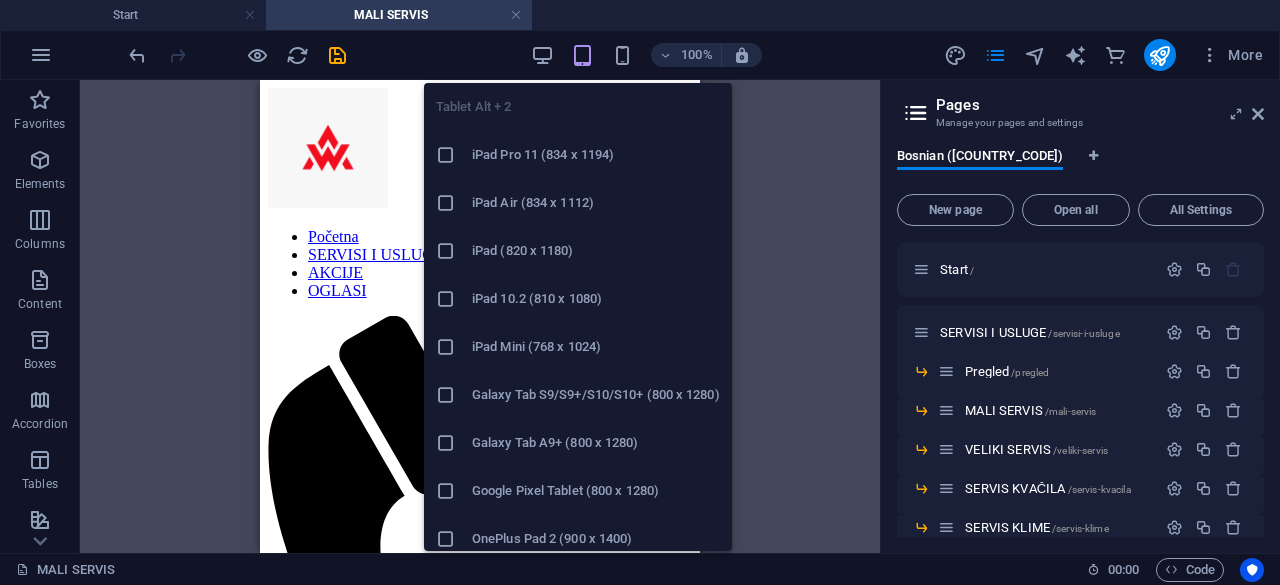 click at bounding box center (582, 55) 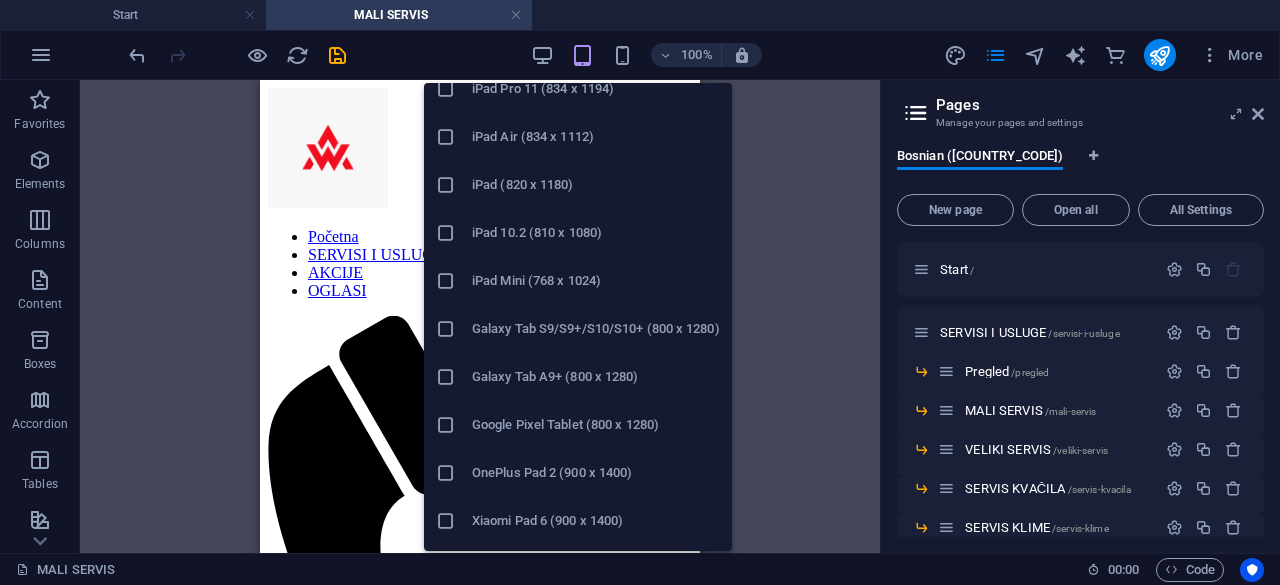 scroll, scrollTop: 0, scrollLeft: 0, axis: both 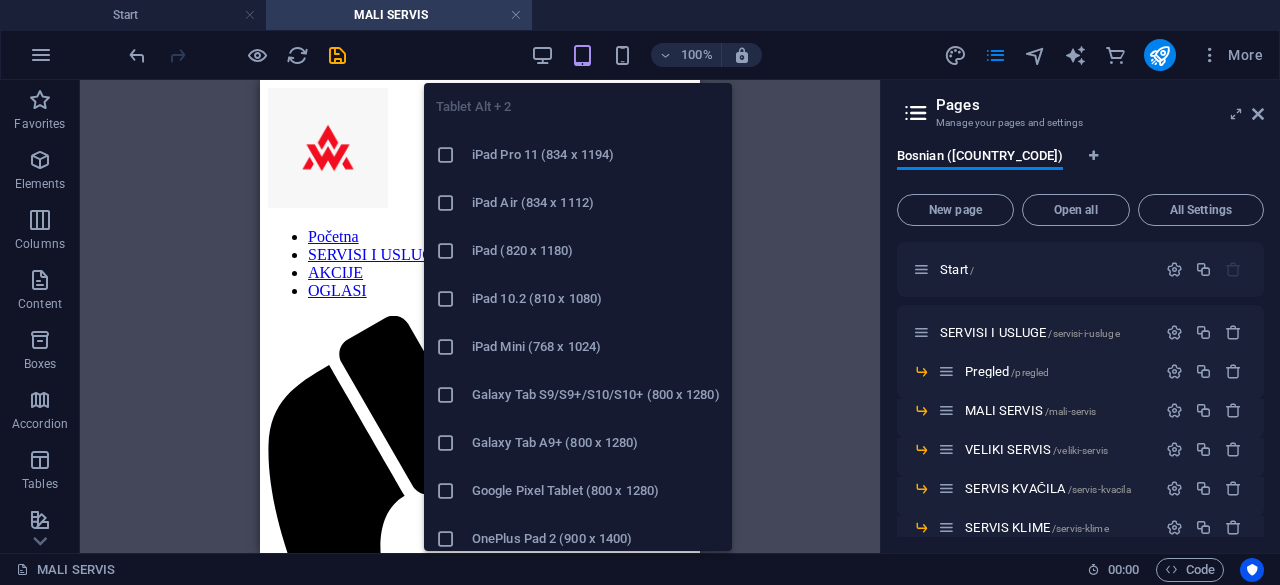 click on "iPad Pro 11 (834 x 1194)" at bounding box center (596, 155) 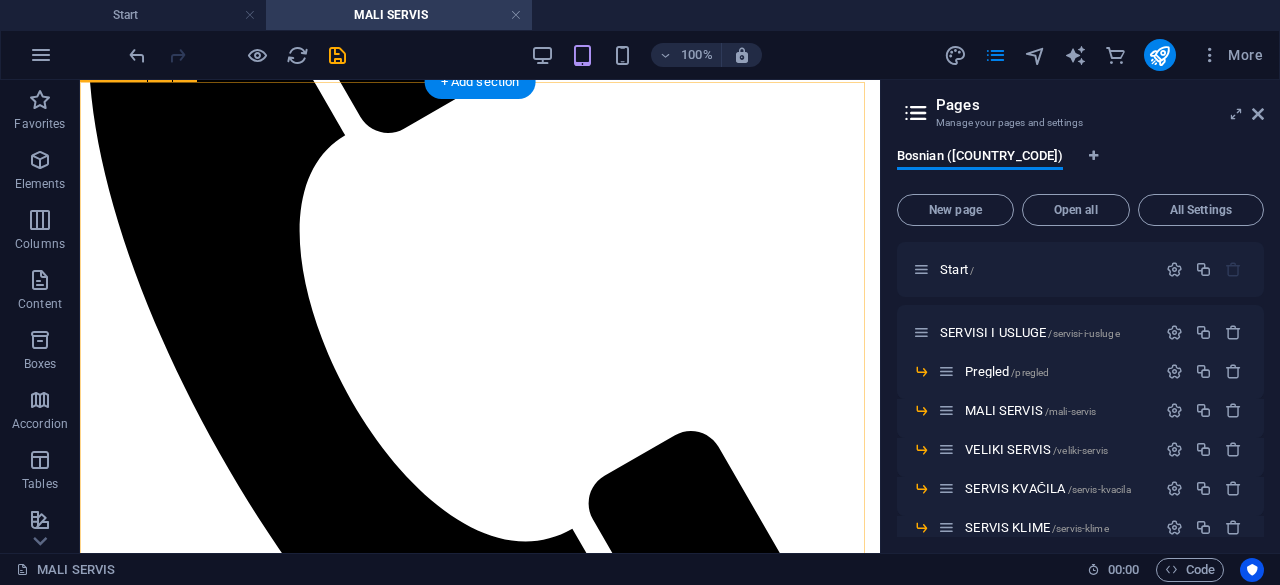 scroll, scrollTop: 508, scrollLeft: 0, axis: vertical 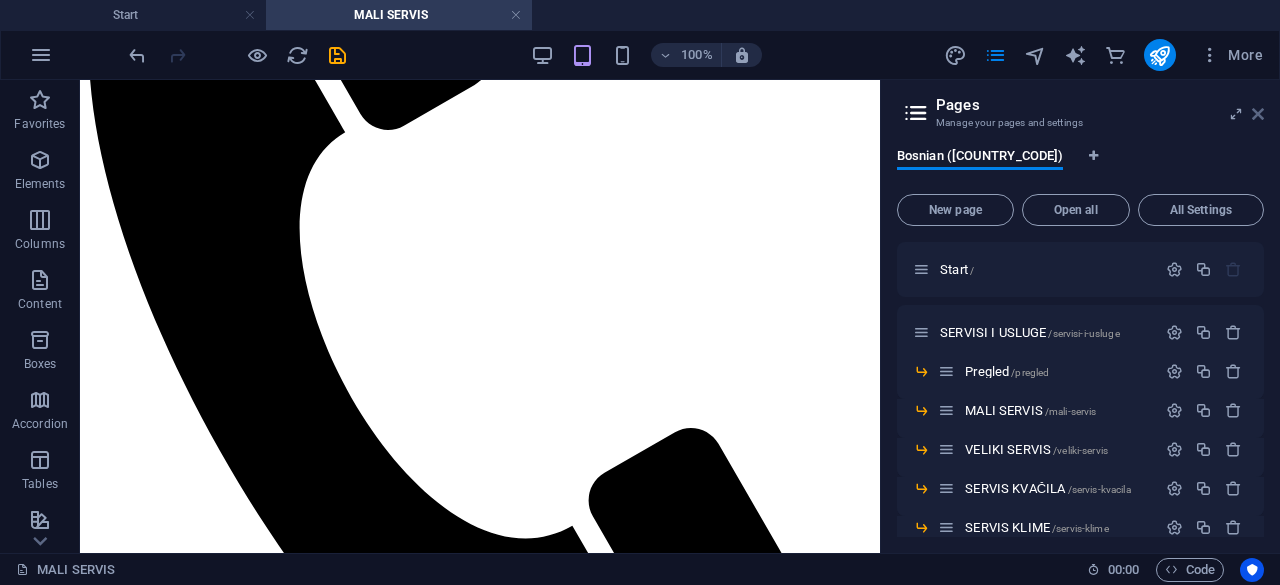 click at bounding box center (1258, 114) 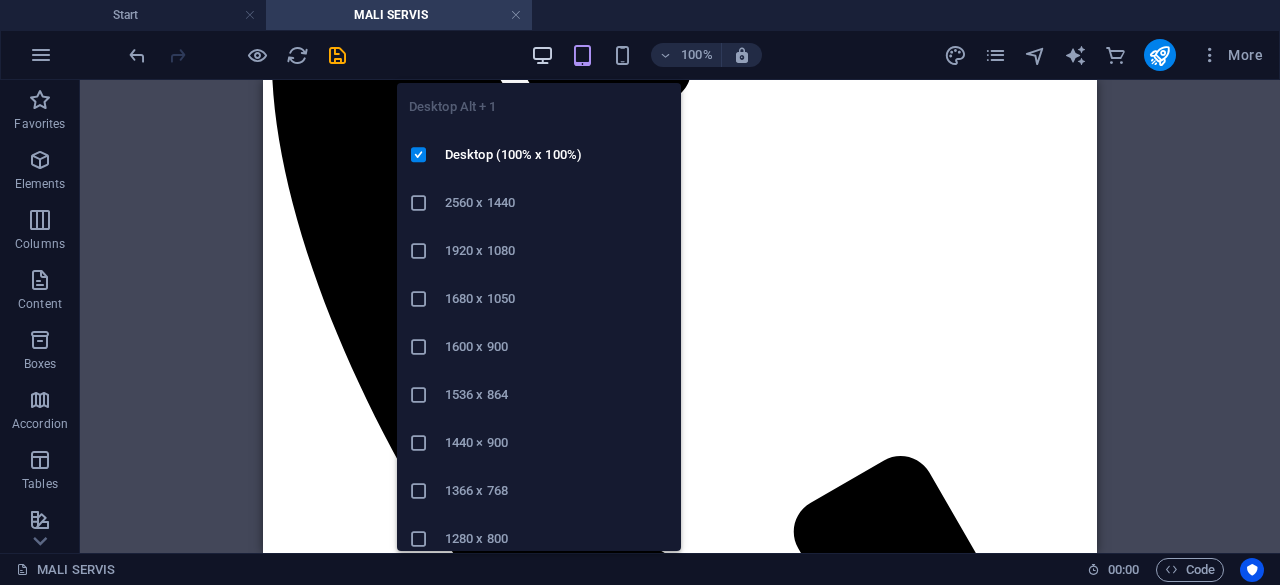 click at bounding box center (542, 55) 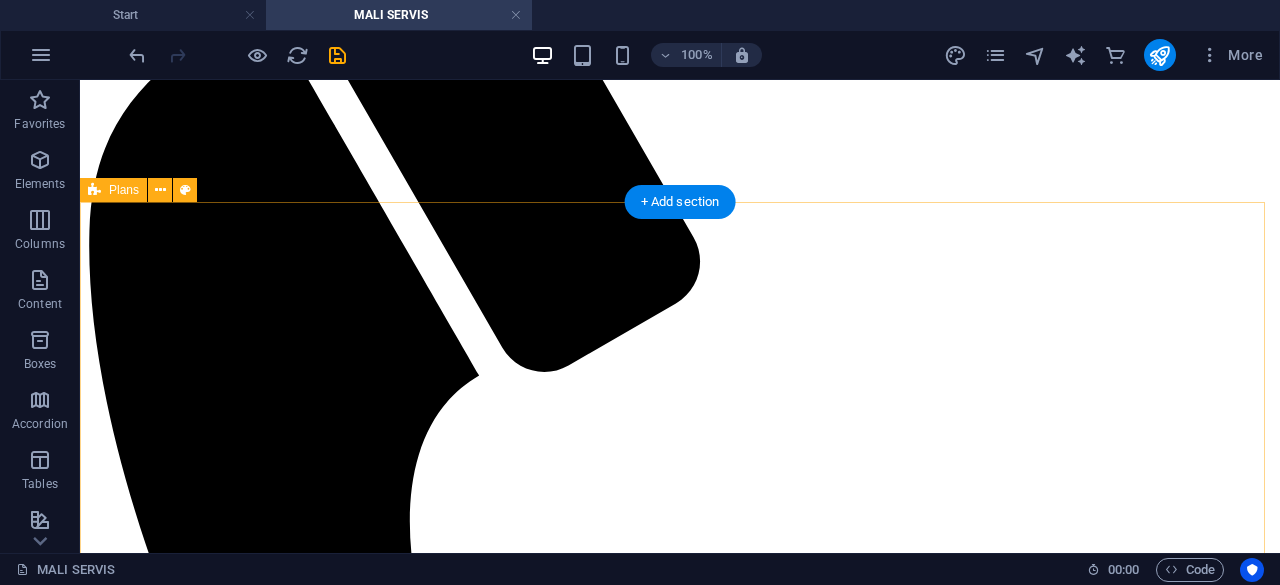 scroll, scrollTop: 442, scrollLeft: 0, axis: vertical 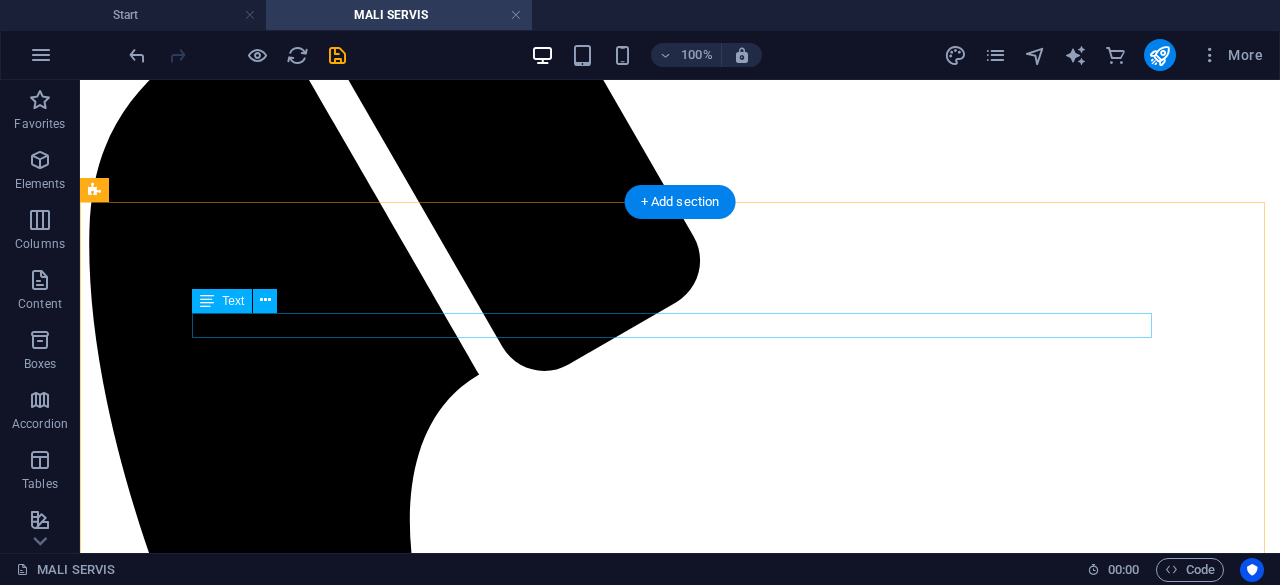 click on "Cijene sa ugradnjom:" at bounding box center [680, 2245] 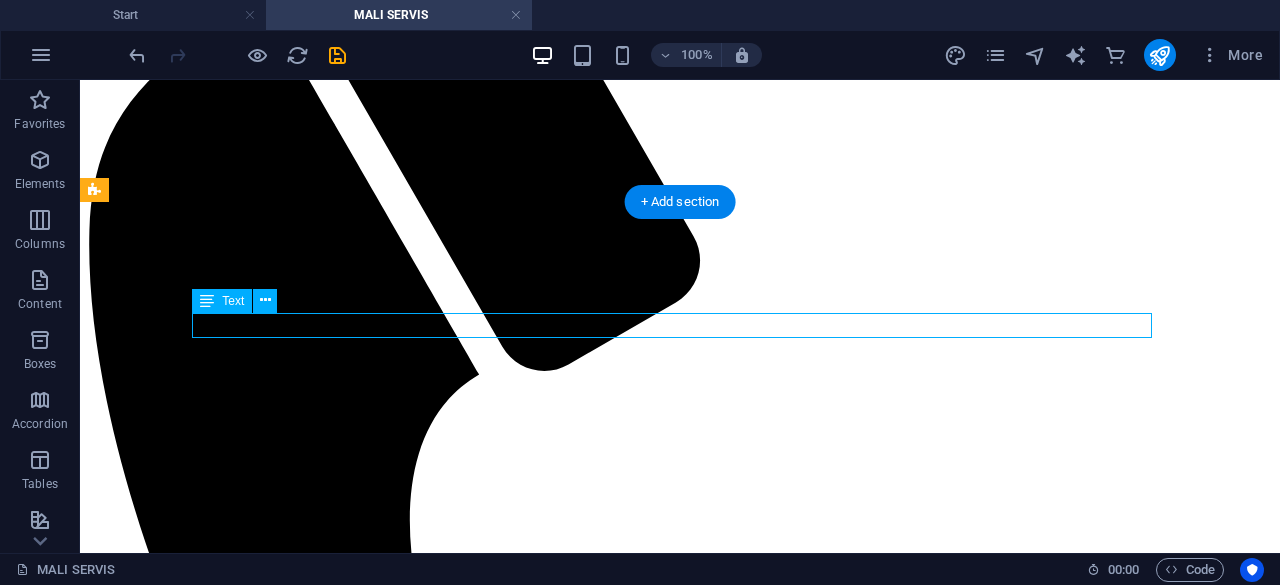 click on "Cijene sa ugradnjom:" at bounding box center [680, 2245] 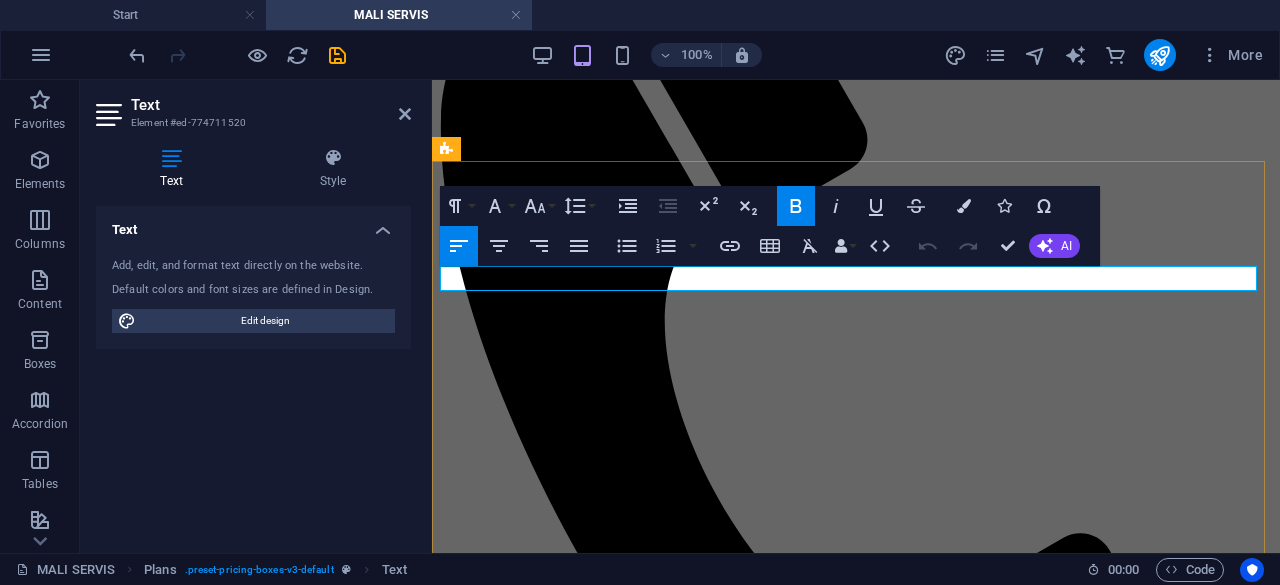 click on "Cijene sa ugradnjom:" at bounding box center [514, 1579] 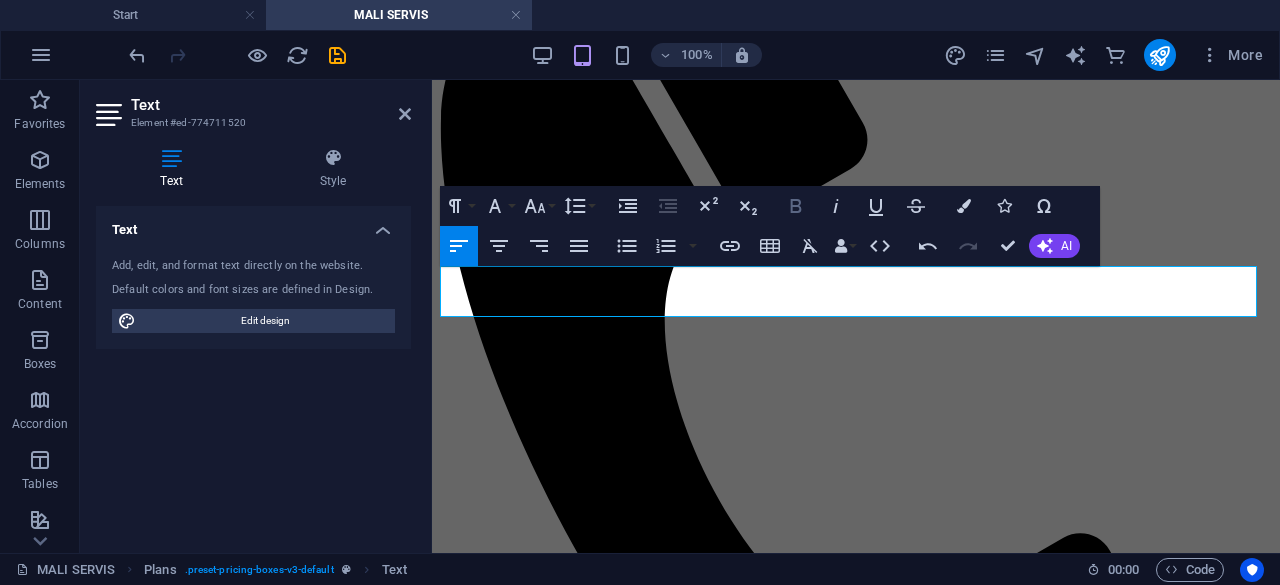 click 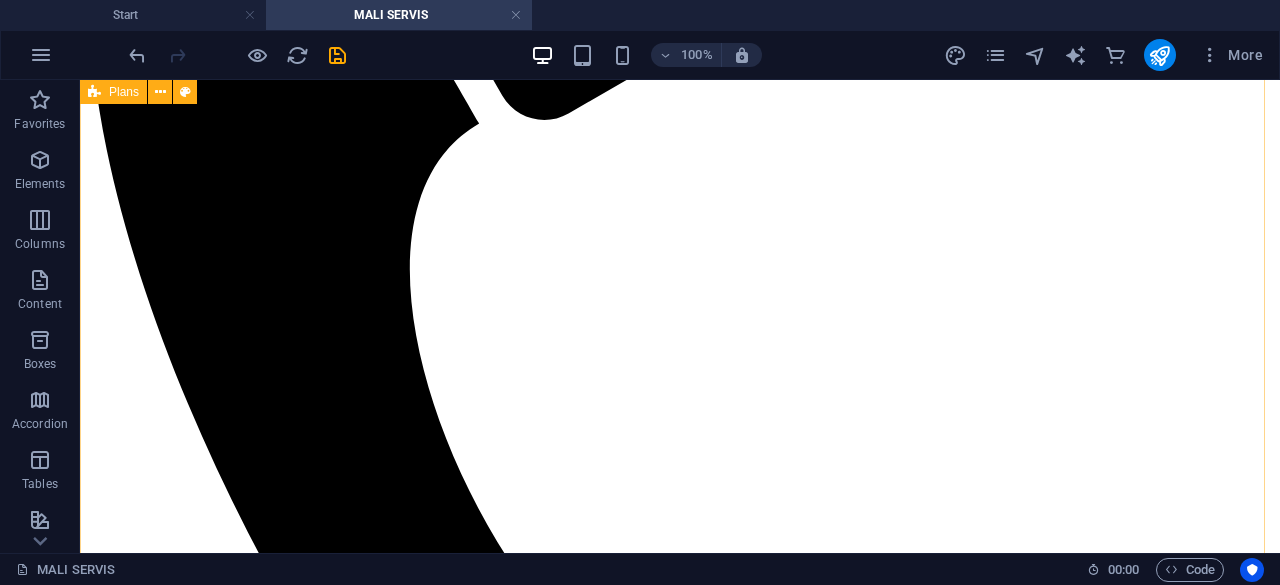 scroll, scrollTop: 695, scrollLeft: 0, axis: vertical 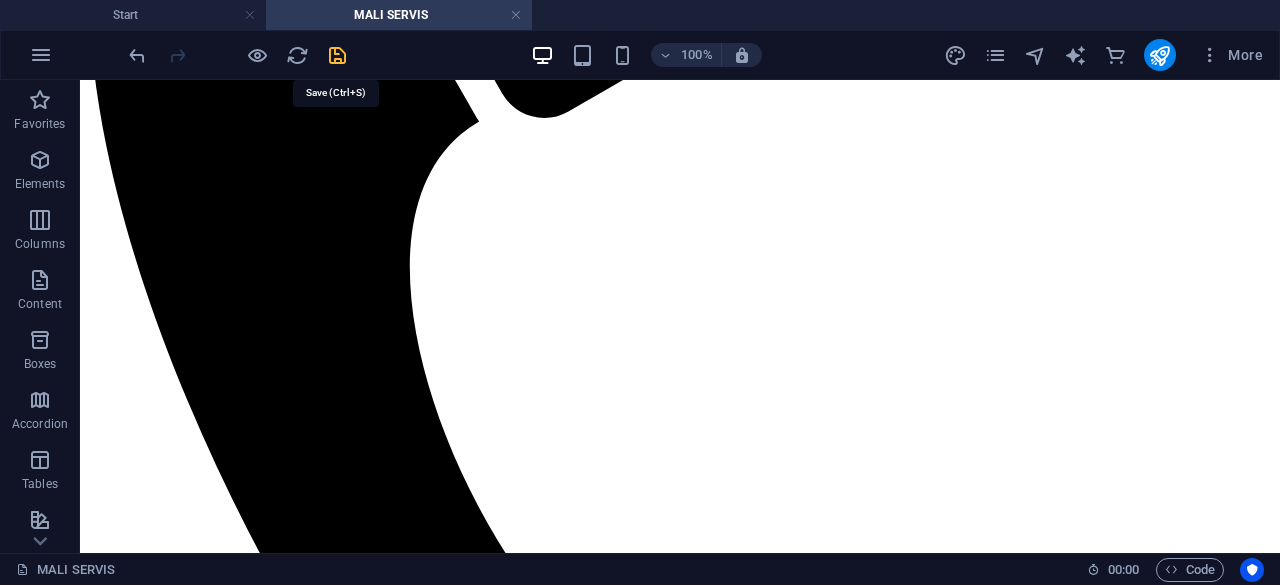 click at bounding box center [337, 55] 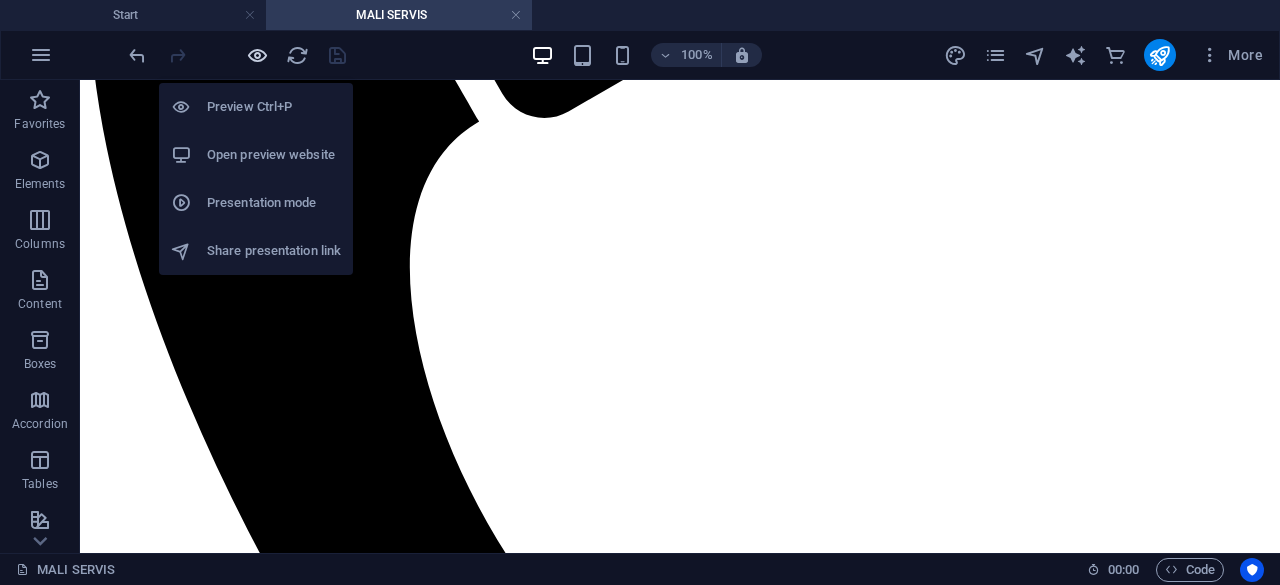 click at bounding box center (257, 55) 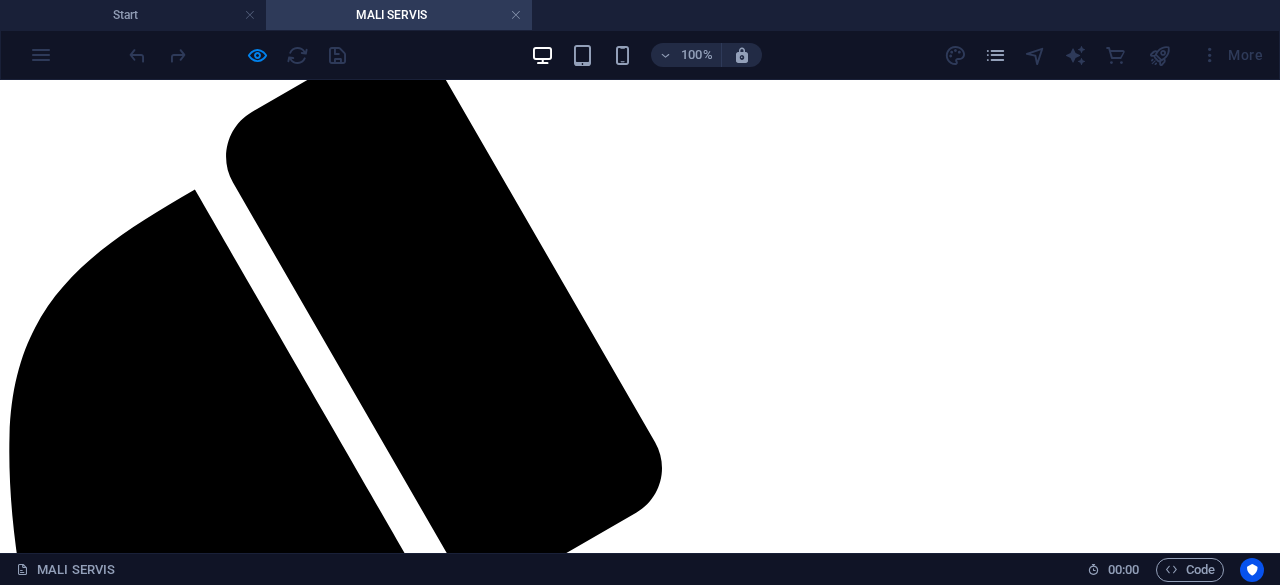 scroll, scrollTop: 262, scrollLeft: 0, axis: vertical 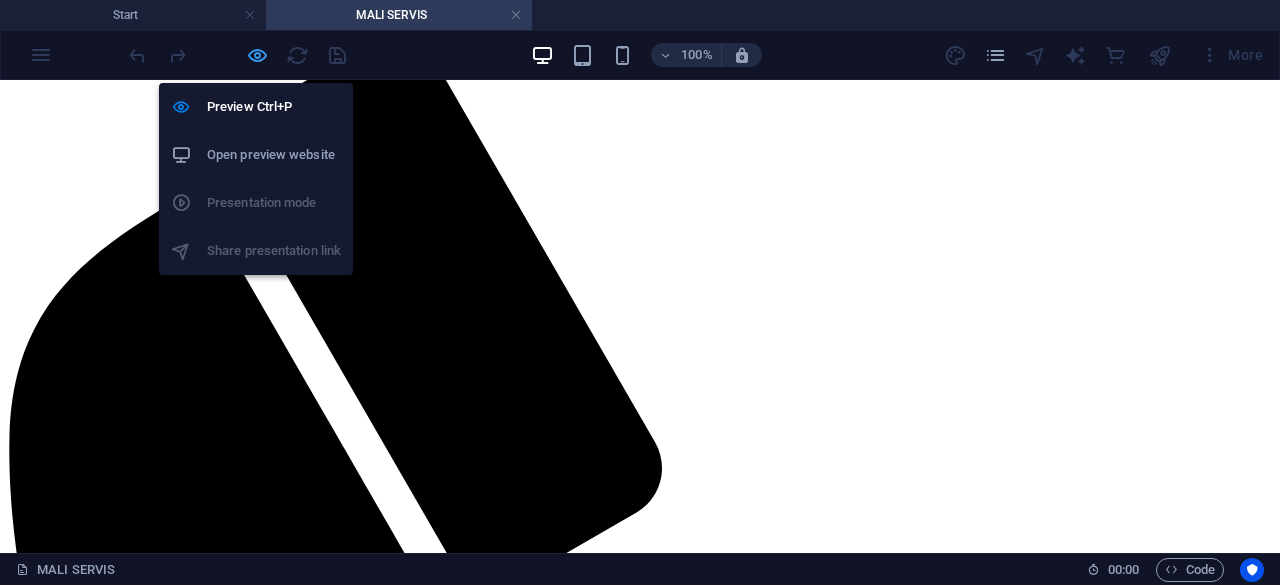 click at bounding box center [257, 55] 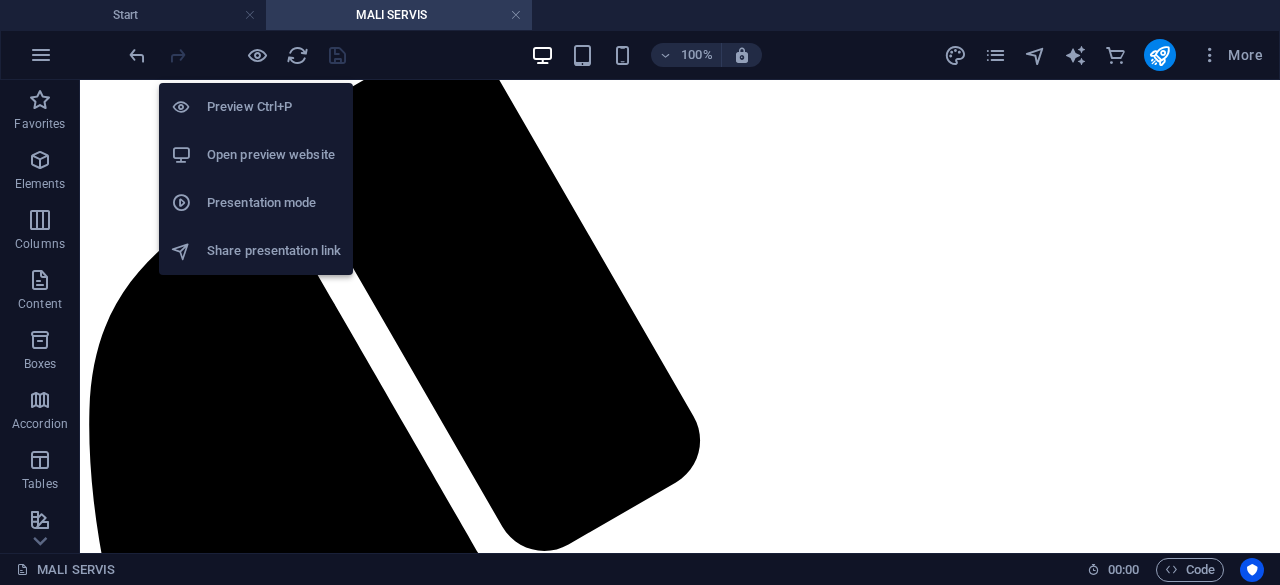 click on "Presentation mode" at bounding box center [274, 203] 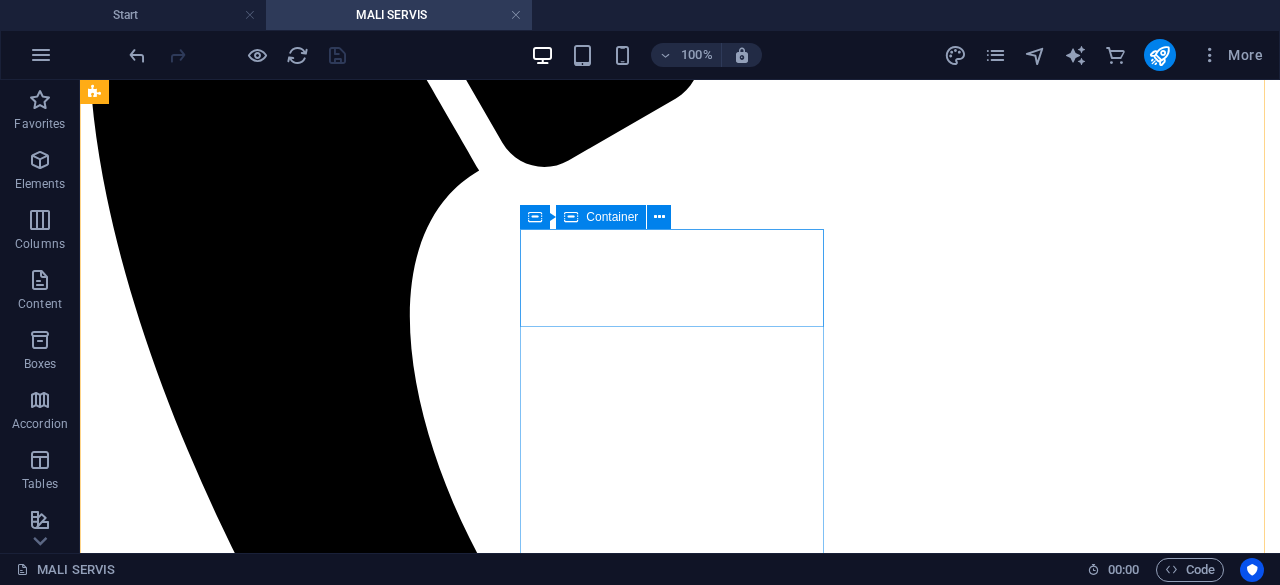 scroll, scrollTop: 644, scrollLeft: 0, axis: vertical 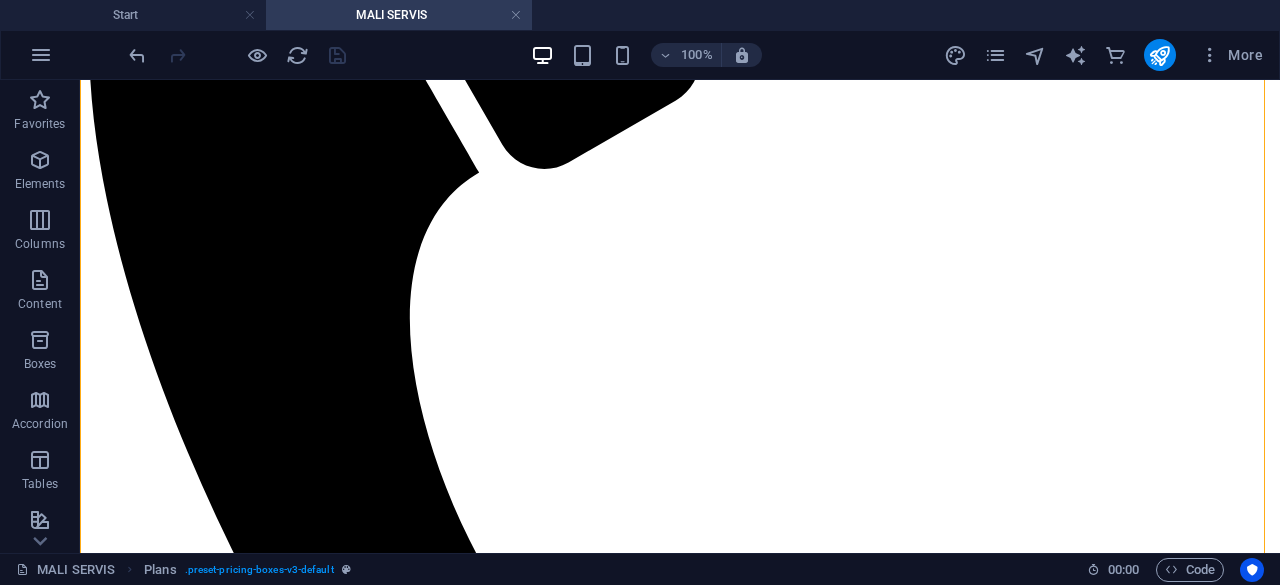 drag, startPoint x: 766, startPoint y: 276, endPoint x: 885, endPoint y: 317, distance: 125.865005 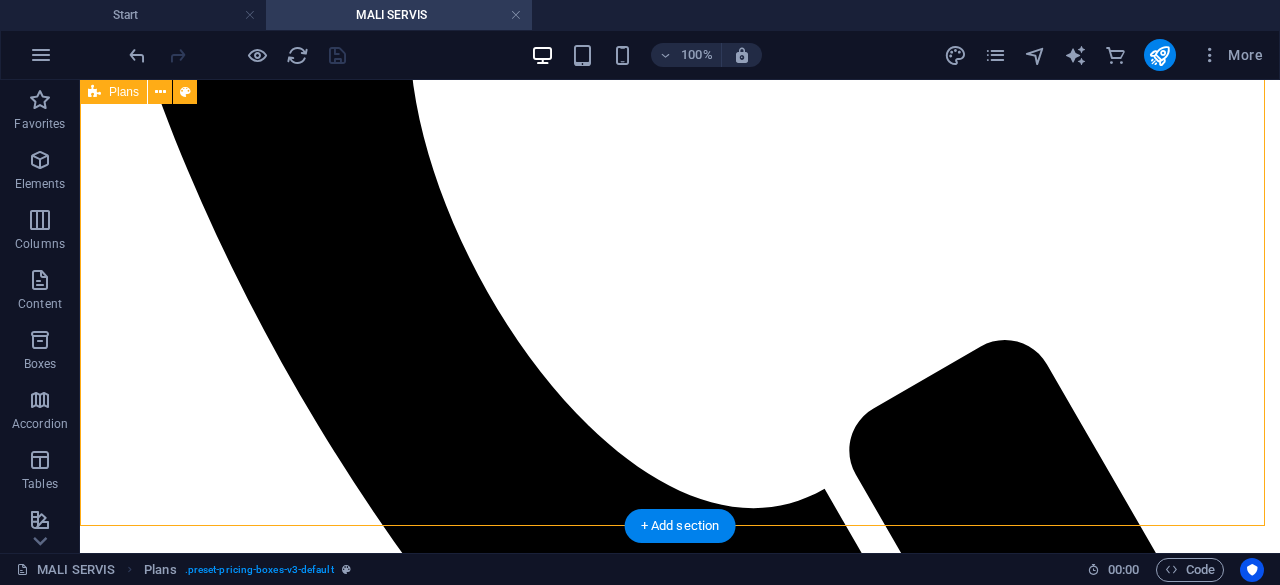 scroll, scrollTop: 964, scrollLeft: 0, axis: vertical 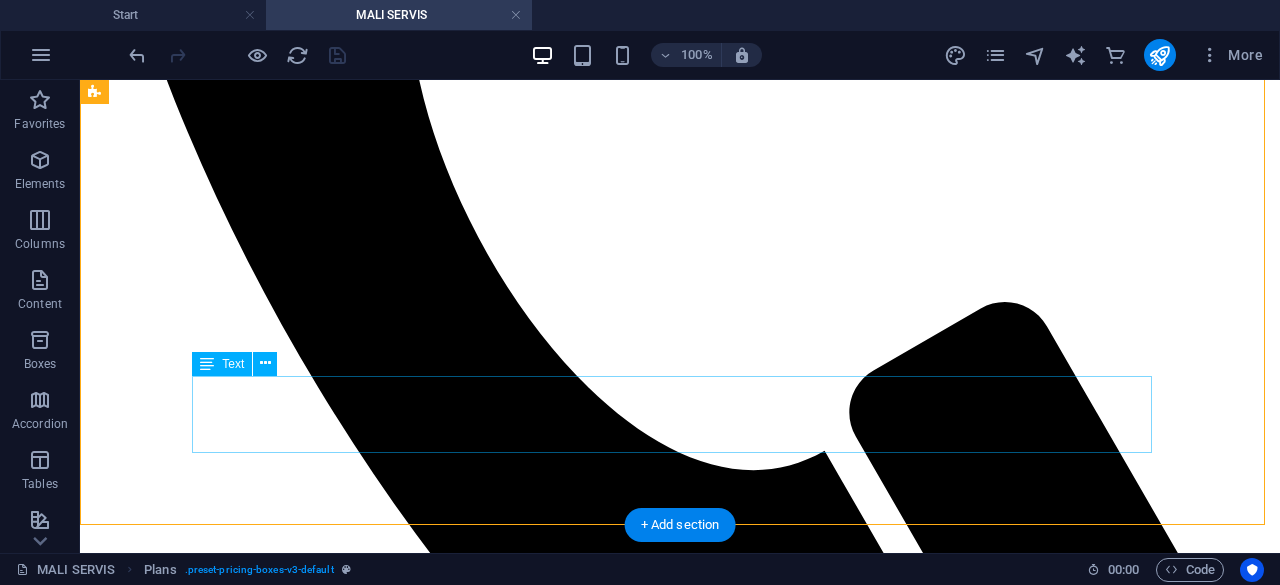 click on "Napomene : - Ponude vrijede za motorno ulje Mobil 3000 5W30, filtere marke Filtron i za vozila do 5,5 litara motornog ulja. - Castrol ulje +50KM, Lubrico ulje -50KM od ponuđenog." at bounding box center [680, 5599] 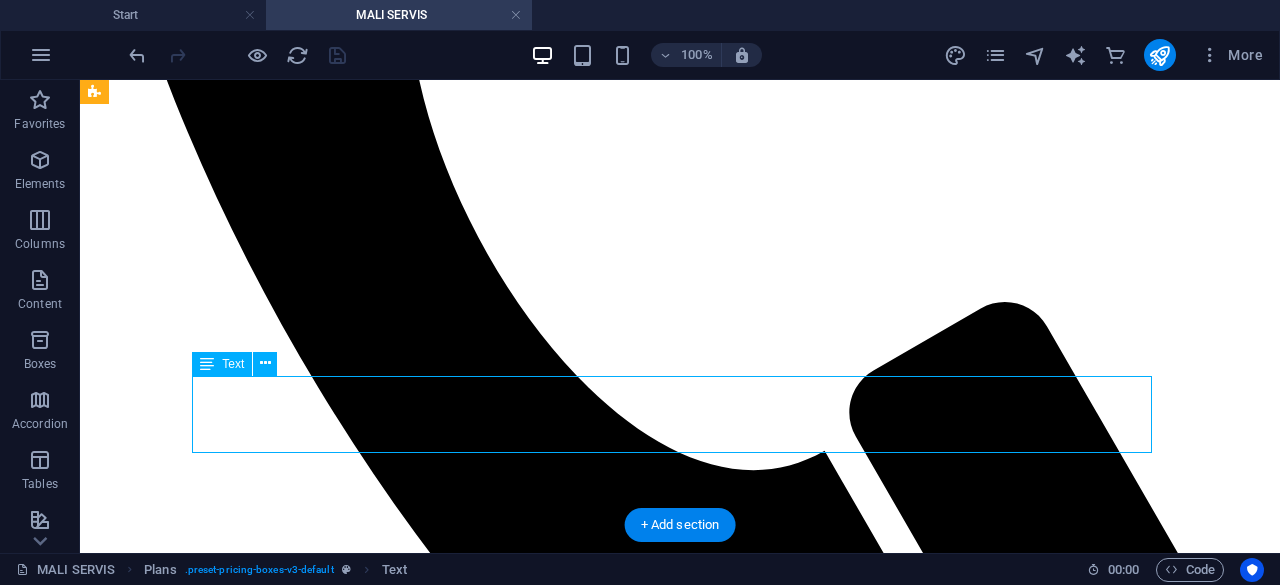 click on "Napomene : - Ponude vrijede za motorno ulje Mobil 3000 5W30, filtere marke Filtron i za vozila do 5,5 litara motornog ulja. - Castrol ulje +50KM, Lubrico ulje -50KM od ponuđenog." at bounding box center [680, 5599] 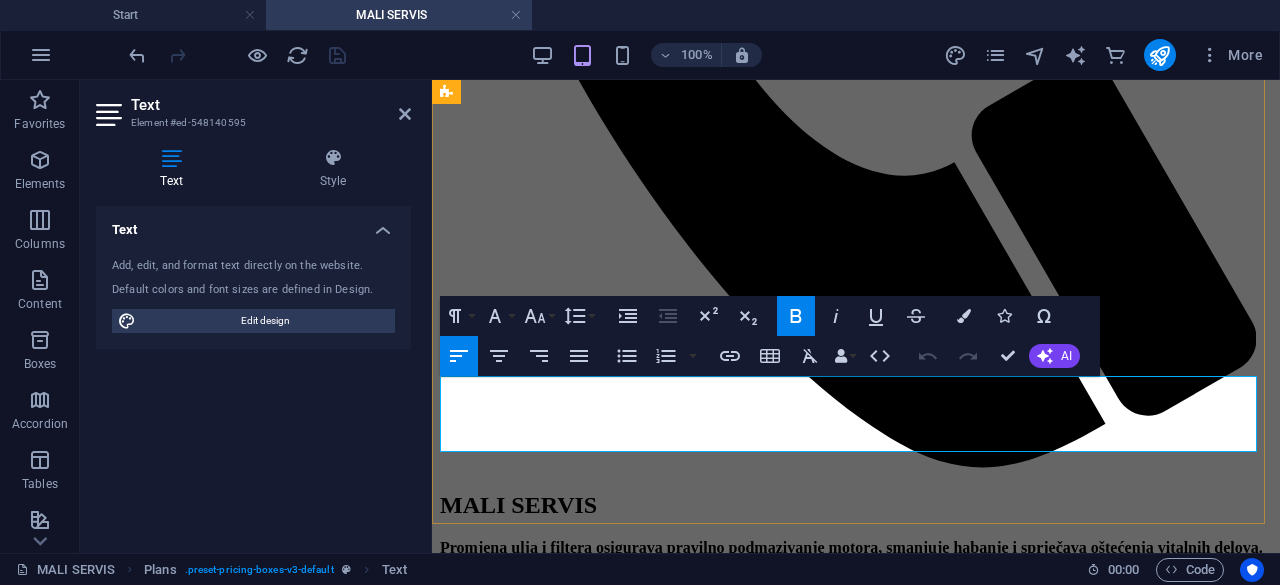 click on "-  Castrol  ulje +50KM,  Lubrico  ulje -50KM od ponuđenog." at bounding box center [856, 4143] 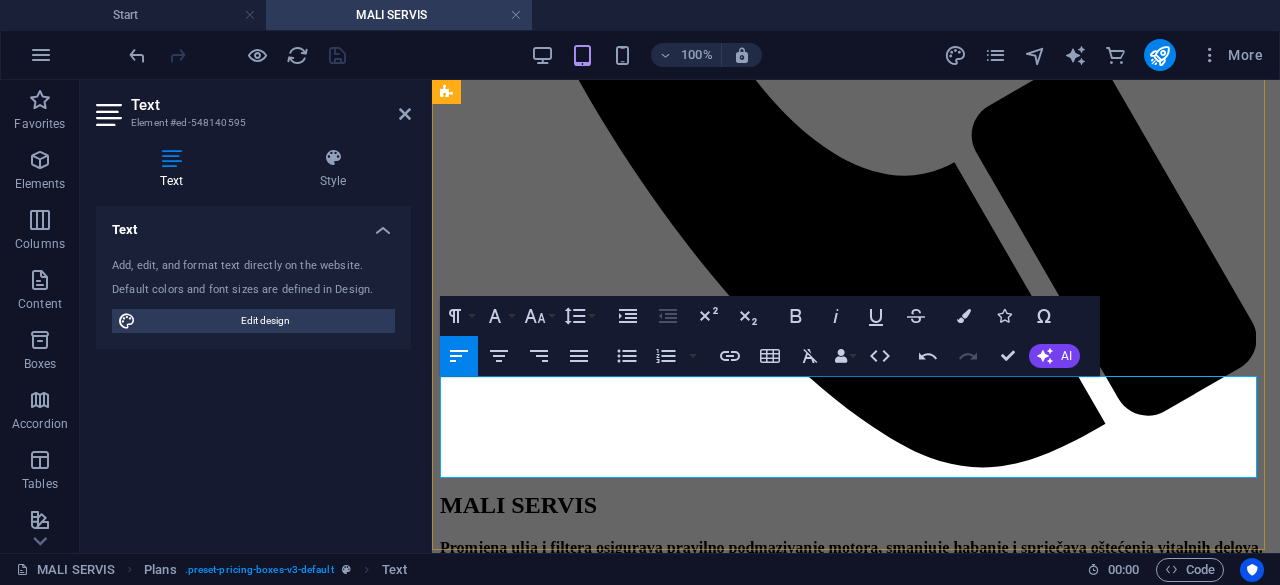 type 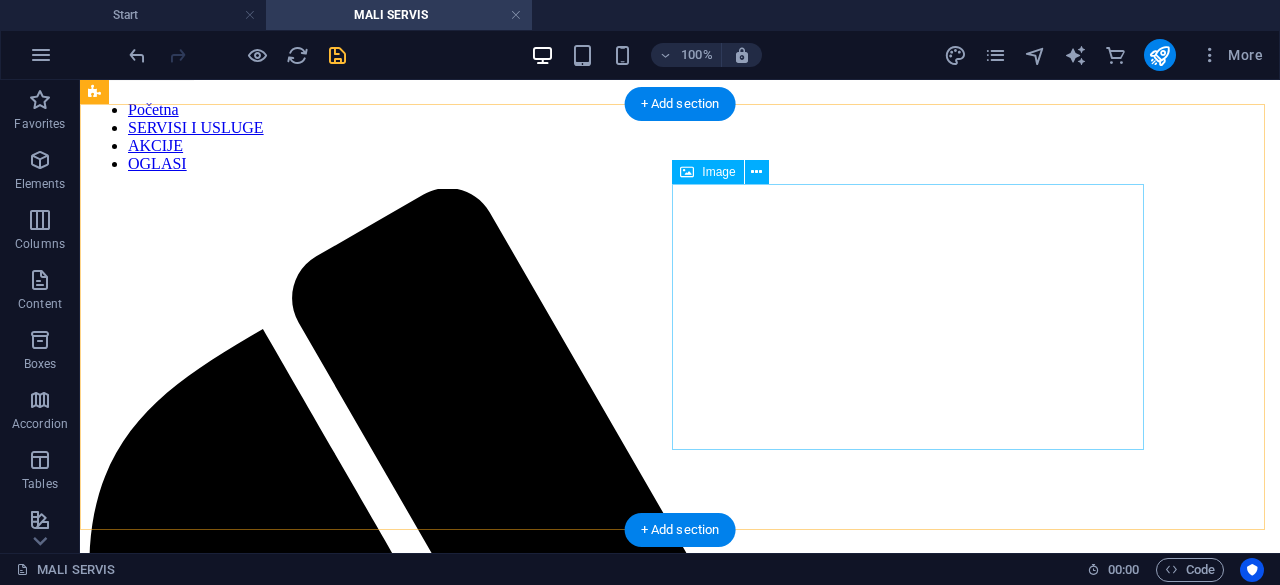 scroll, scrollTop: 117, scrollLeft: 0, axis: vertical 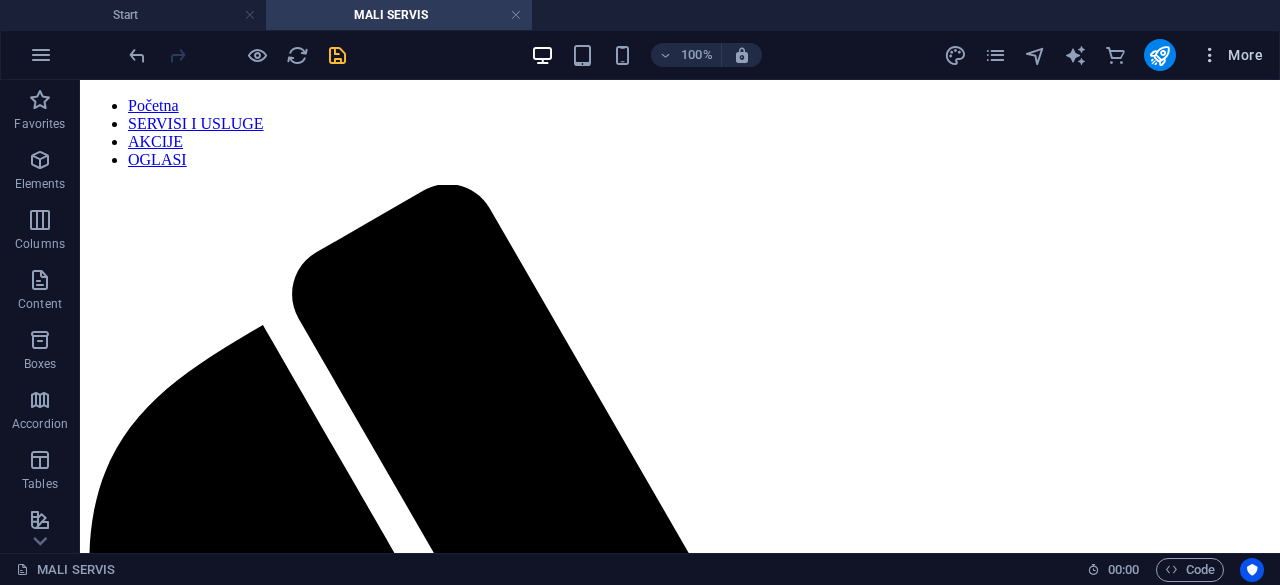 click on "More" at bounding box center (1231, 55) 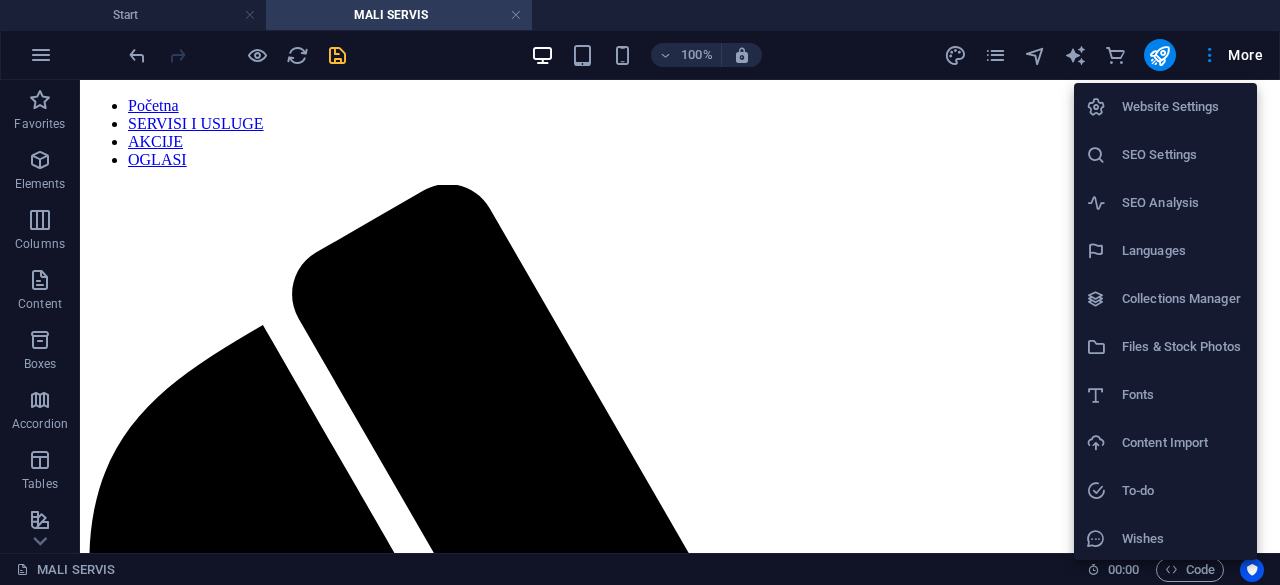 click at bounding box center (640, 292) 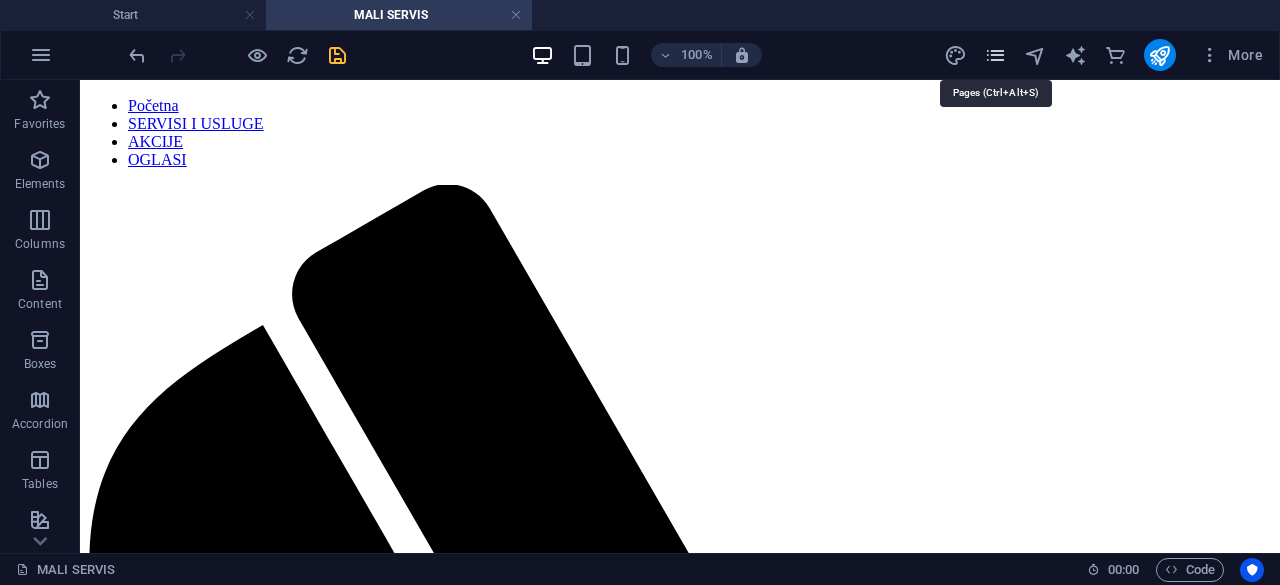 click at bounding box center (995, 55) 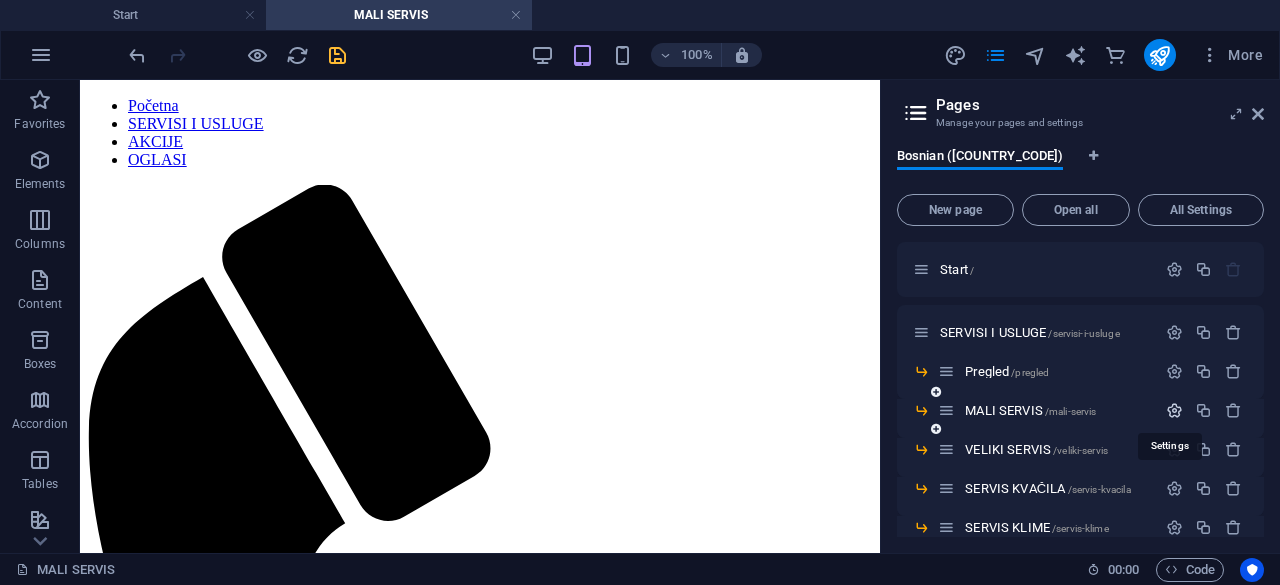 click at bounding box center (1174, 410) 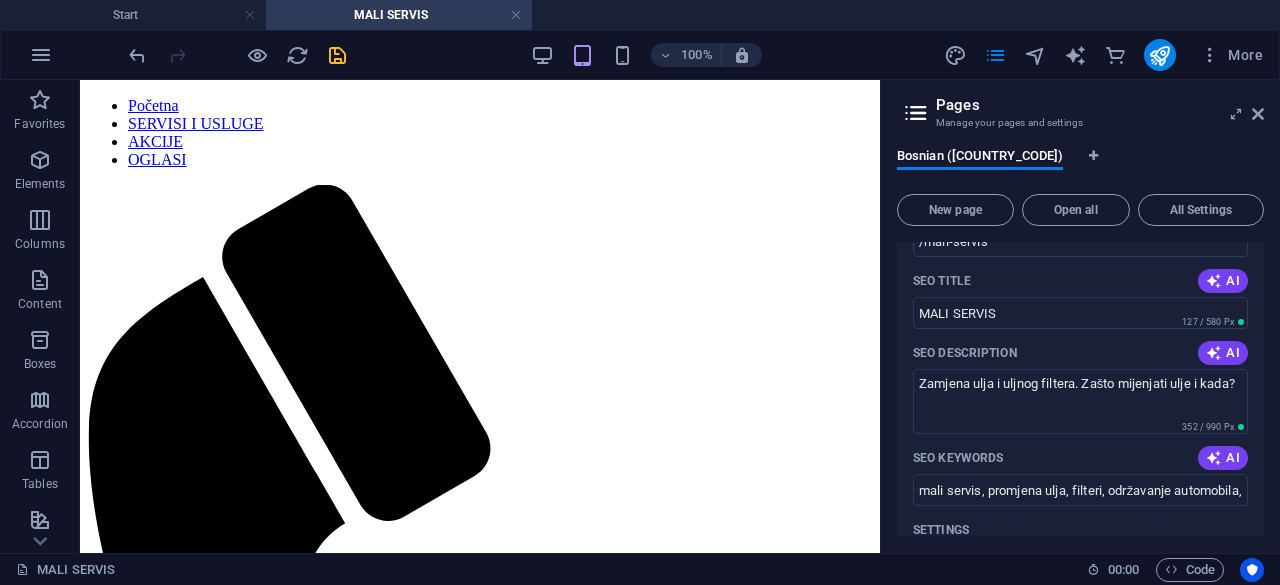 scroll, scrollTop: 326, scrollLeft: 0, axis: vertical 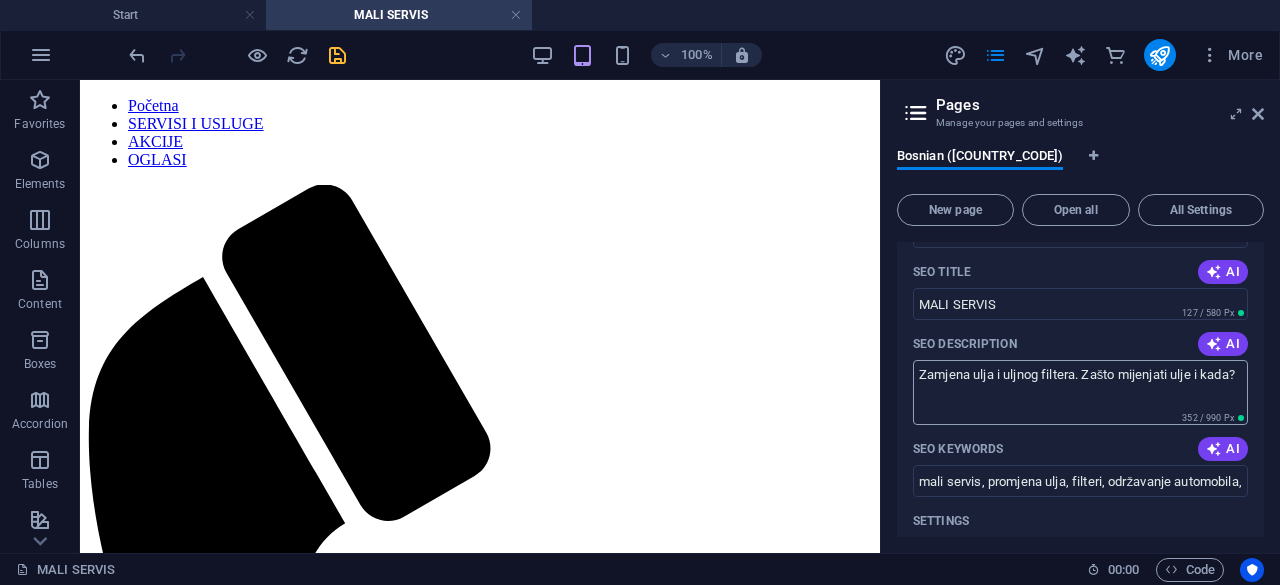 click on "Zamjena ulja i uljnog filtera. Zašto mijenjati ulje i kada?" at bounding box center [1080, 392] 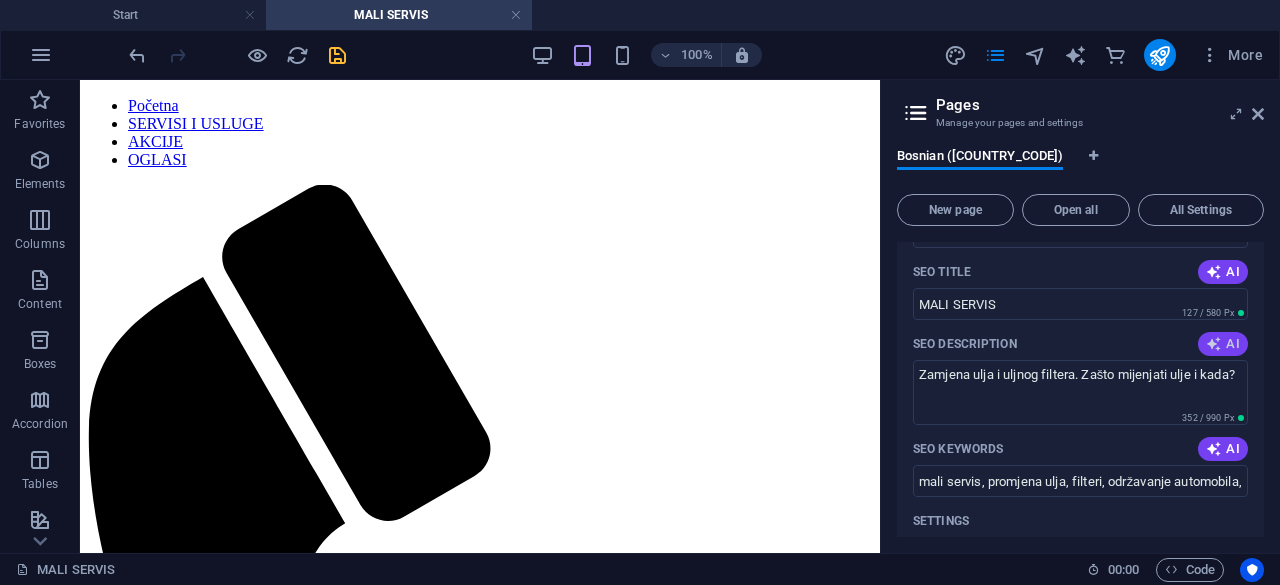 click on "AI" at bounding box center (1223, 344) 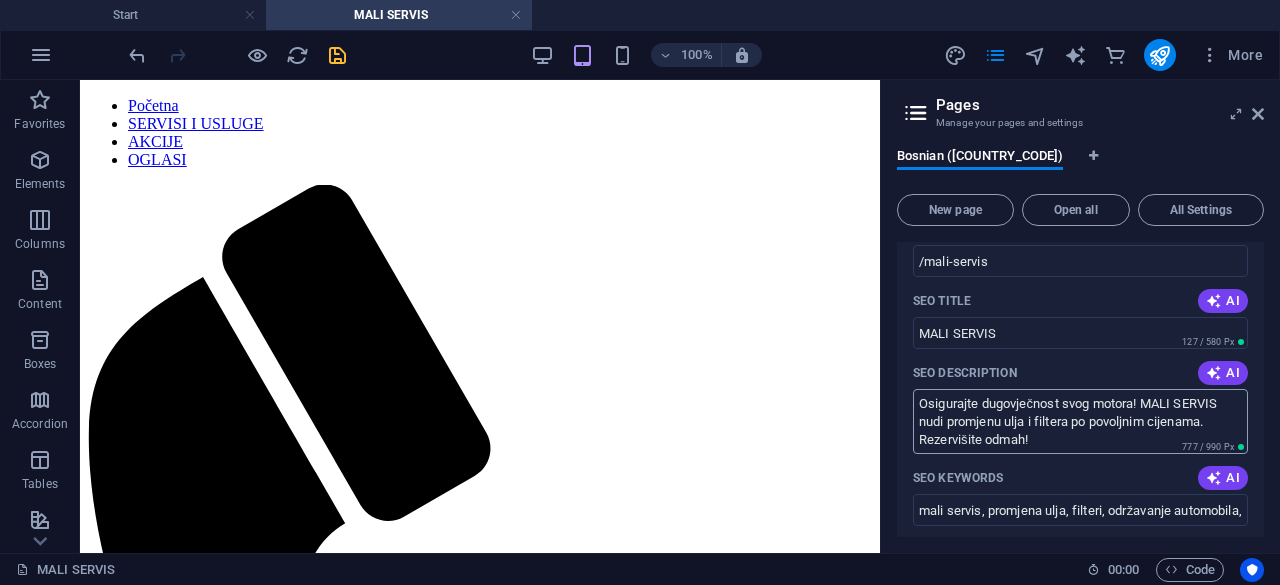 scroll, scrollTop: 296, scrollLeft: 0, axis: vertical 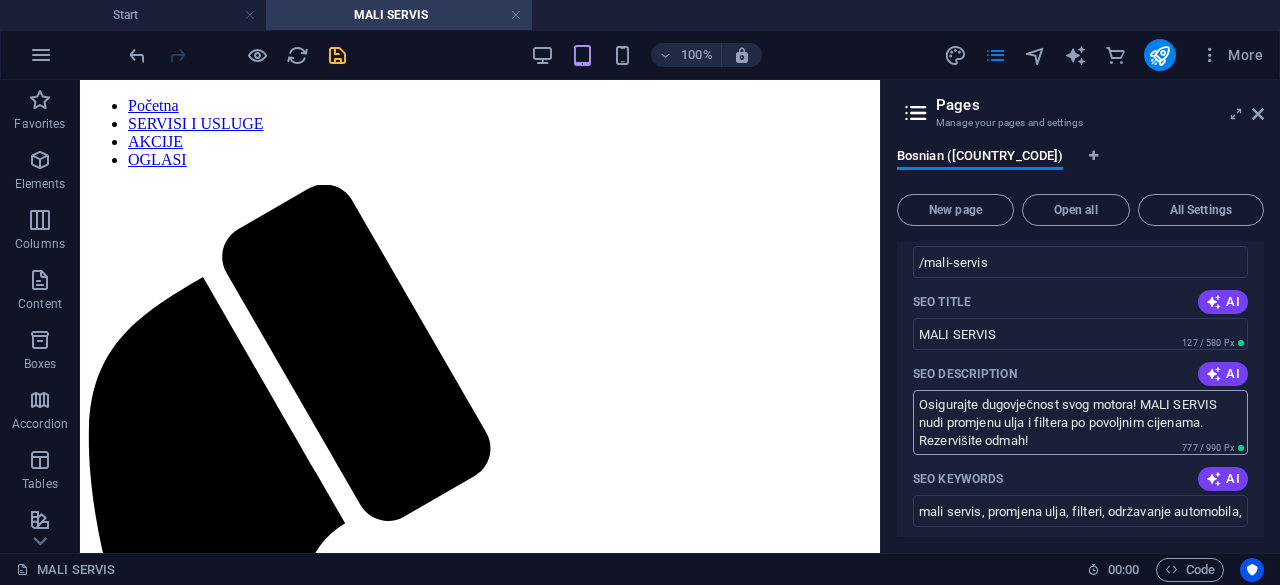 click on "Osigurajte dugovječnost svog motora! MALI SERVIS nudi promjenu ulja i filtera po povoljnim cijenama. Rezervišite odmah!" at bounding box center [1080, 422] 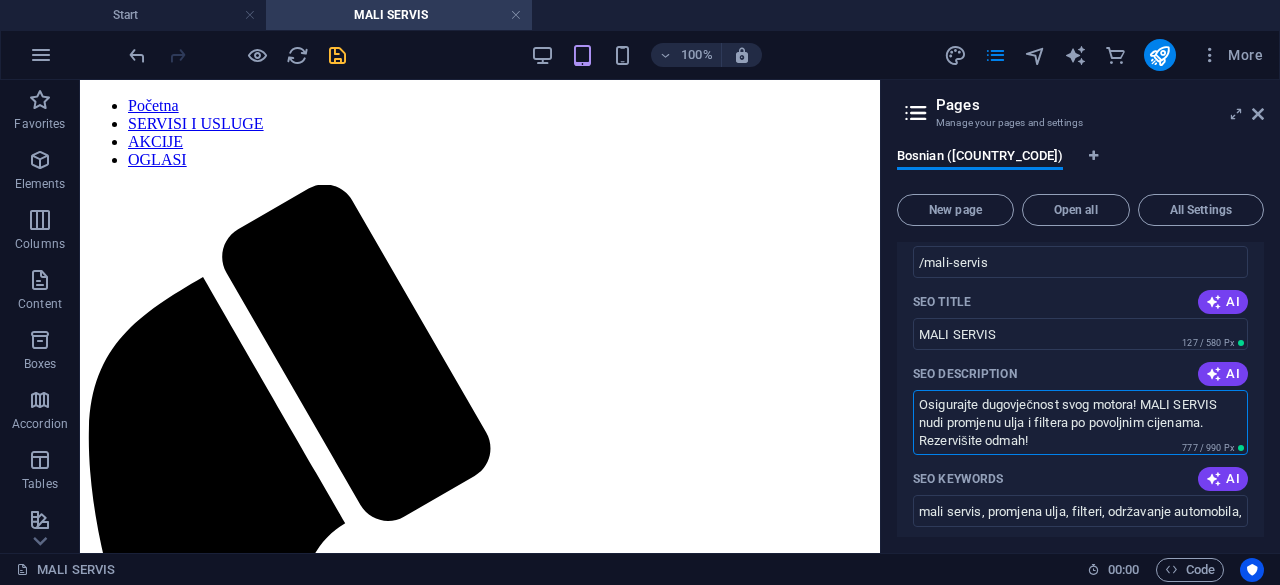 click on "Osigurajte dugovječnost svog motora! MALI SERVIS nudi promjenu ulja i filtera po povoljnim cijenama. Rezervišite odmah!" at bounding box center [1080, 422] 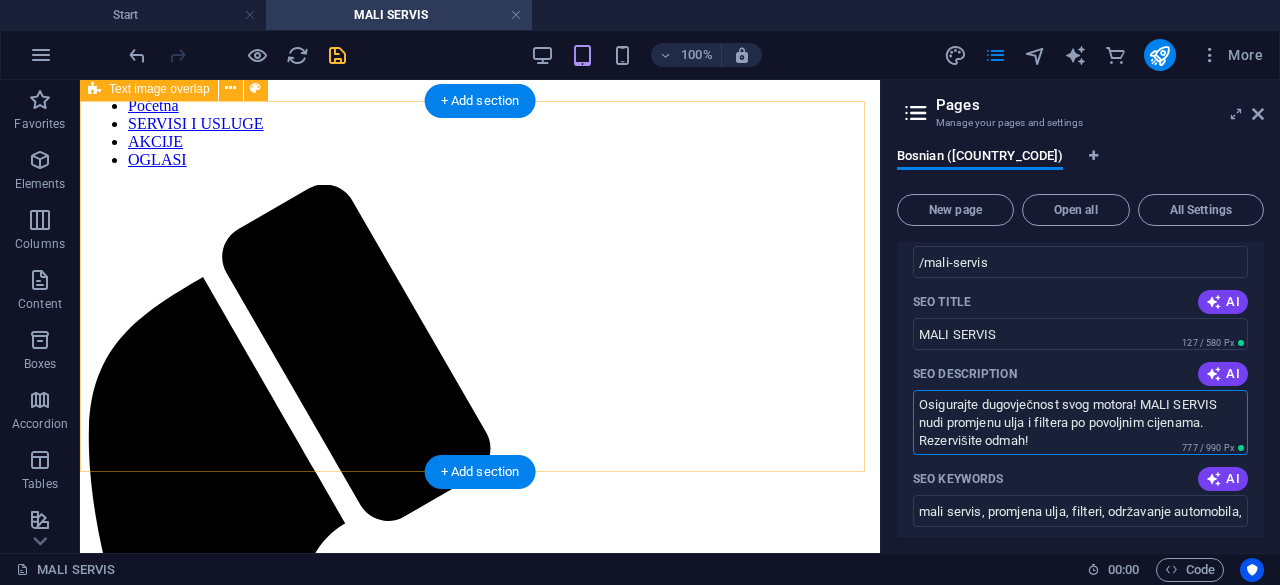 drag, startPoint x: 1022, startPoint y: 504, endPoint x: 849, endPoint y: 395, distance: 204.47493 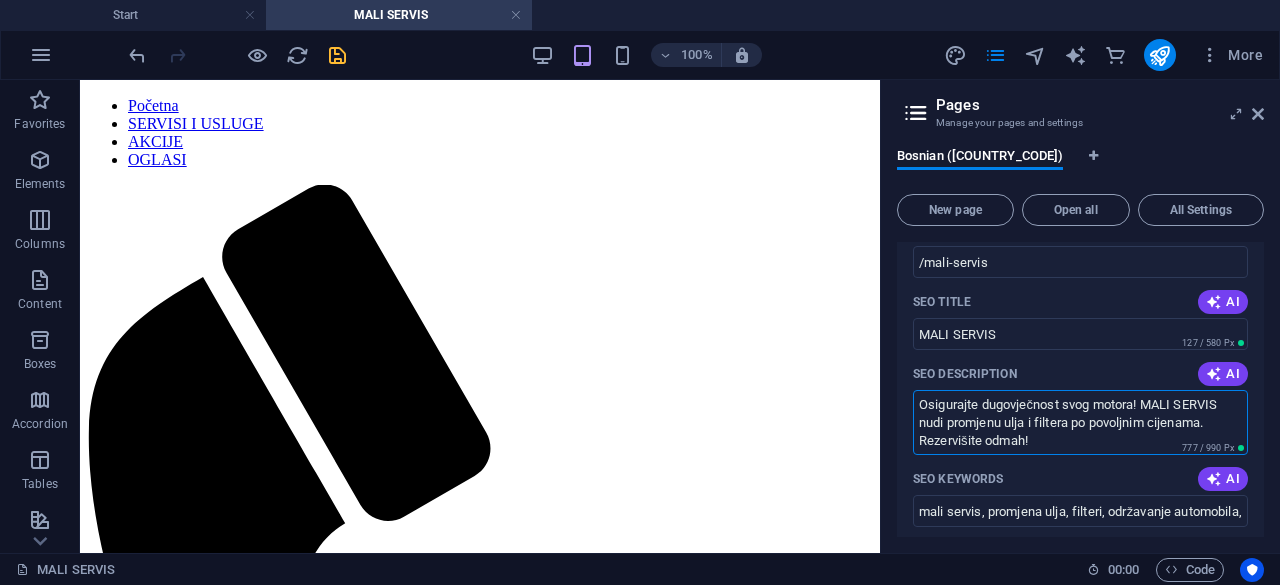 drag, startPoint x: 949, startPoint y: 425, endPoint x: 898, endPoint y: 397, distance: 58.18075 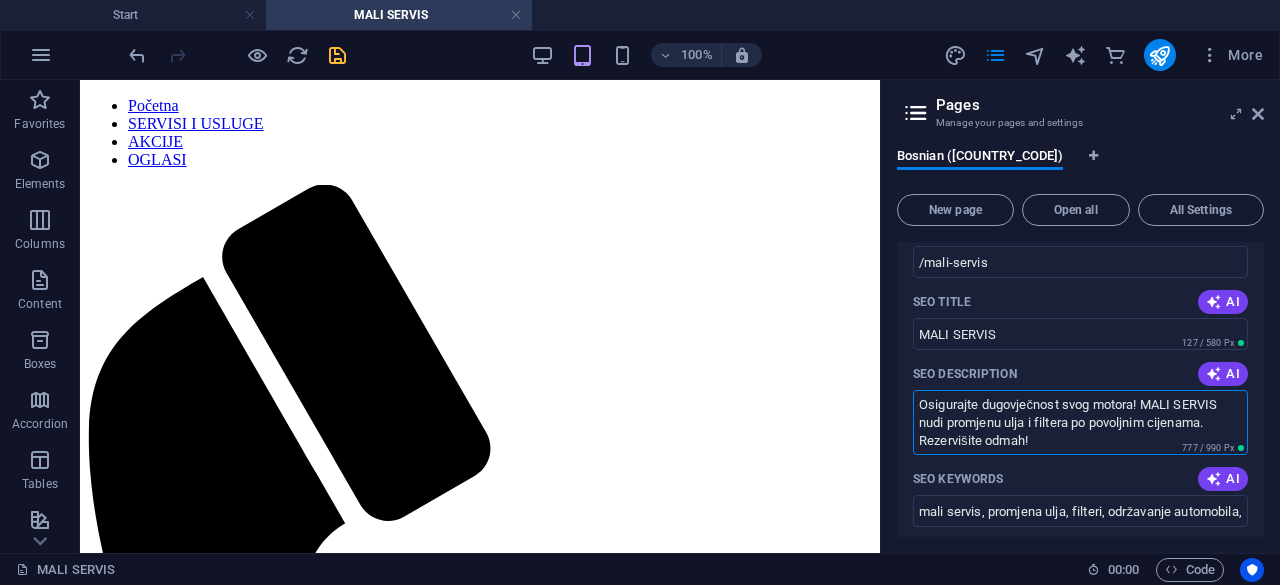 click on "Name [LAST] SERVIS URL SLUG /mali-servis SEO Title AI MALI SERVIS 127 / 580 Px SEO Description AI Osigurajte dugovječnost svog motora! MALI SERVIS nudi promjenu ulja i filtera po povoljnim cijenama. Rezervišite odmah! 777 / 990 Px SEO Keywords AI mali servis, promjena ulja, filteri, održavanje automobila, dekarbonizacija motora, performanse vozila Settings Menu Noindex Preview Mobile Desktop www.example.com mali-servis MALI SERVIS Osigurajte dugovječnost svog motora! MALI SERVIS nudi promjenu ulja i filtera po povoljnim cijenama. Rezervišite odmah! Meta tags Preview Image (Open Graph) More Settings" at bounding box center [1080, 534] 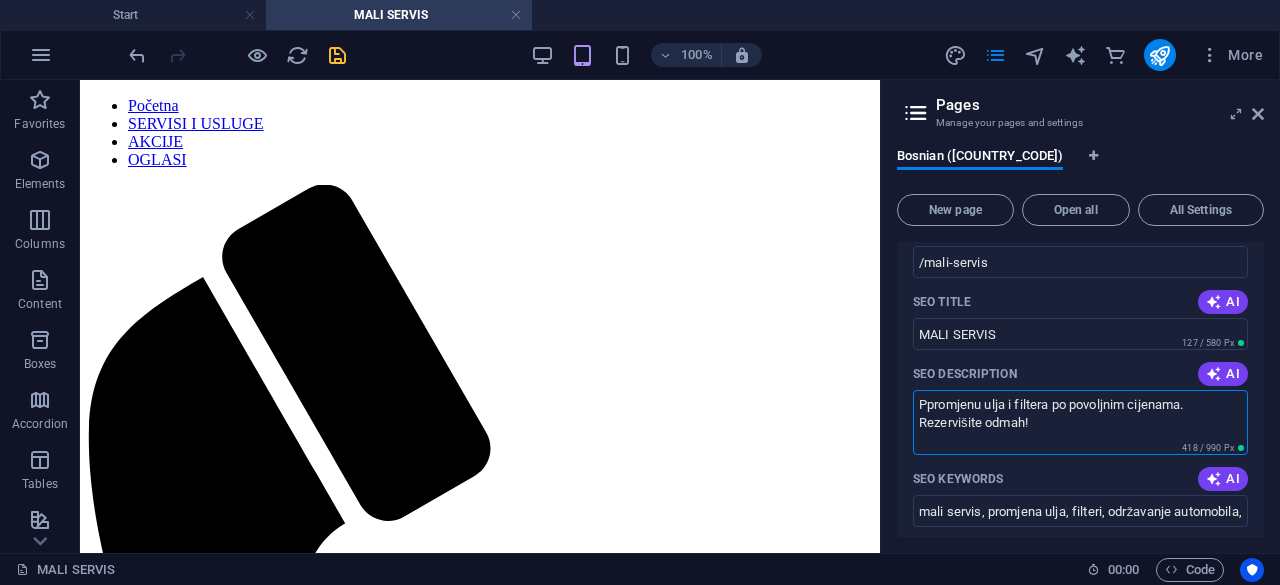 click on "Ppromjenu ulja i filtera po povoljnim cijenama. Rezervišite odmah!" at bounding box center [1080, 422] 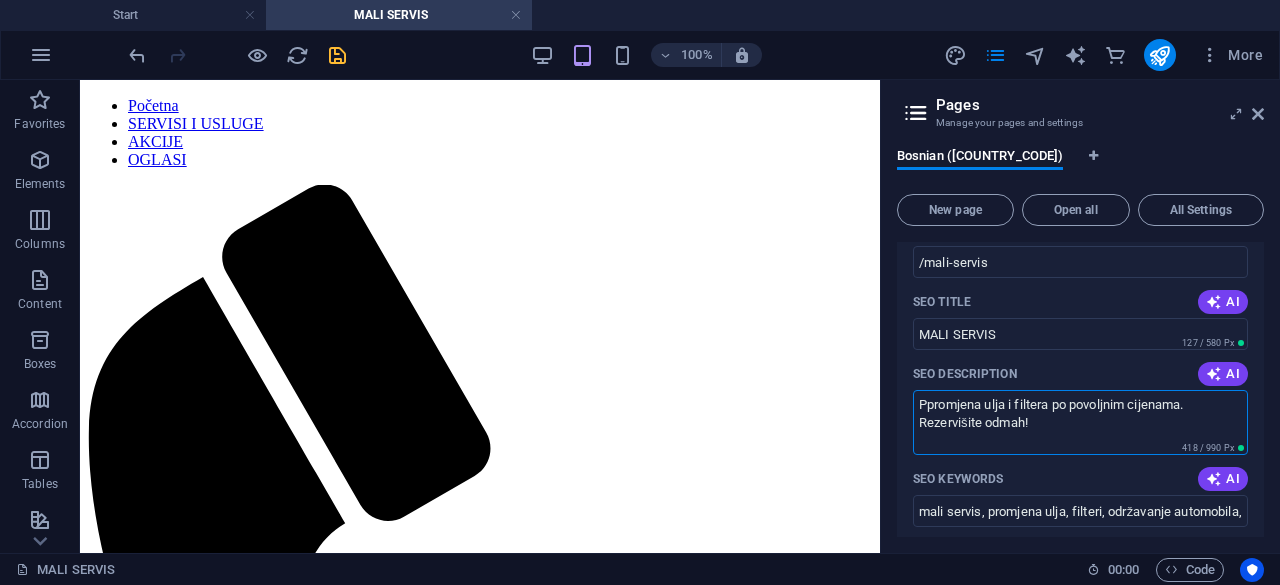 click on "Ppromjena ulja i filtera po povoljnim cijenama. Rezervišite odmah!" at bounding box center (1080, 422) 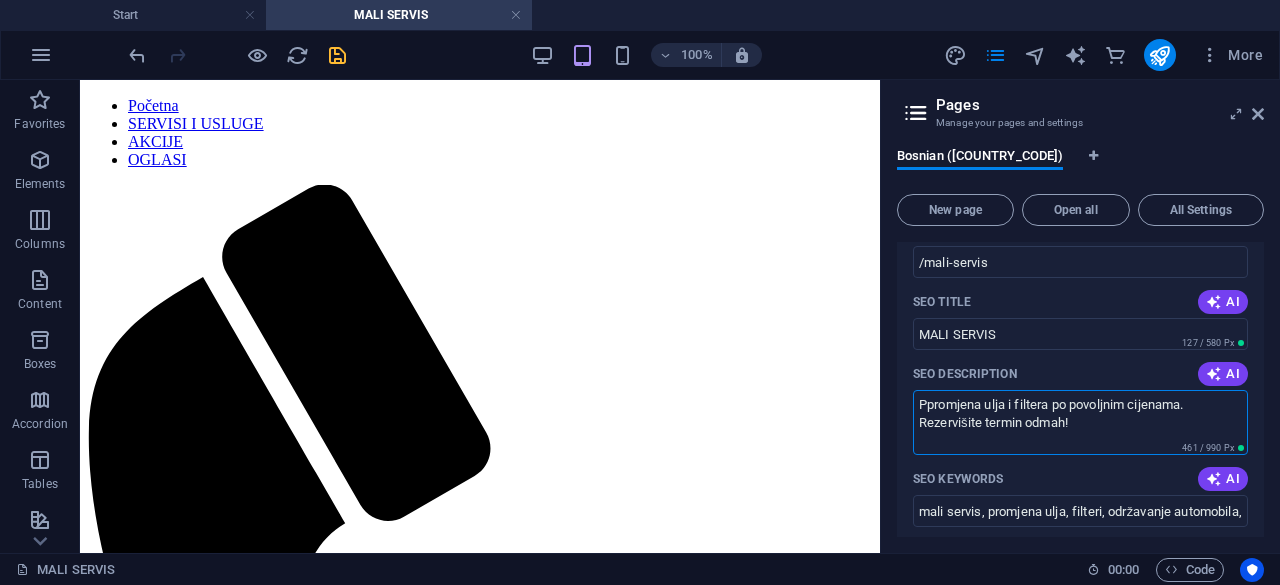 click on "Ppromjena ulja i filtera po povoljnim cijenama. Rezervišite termin odmah!" at bounding box center (1080, 422) 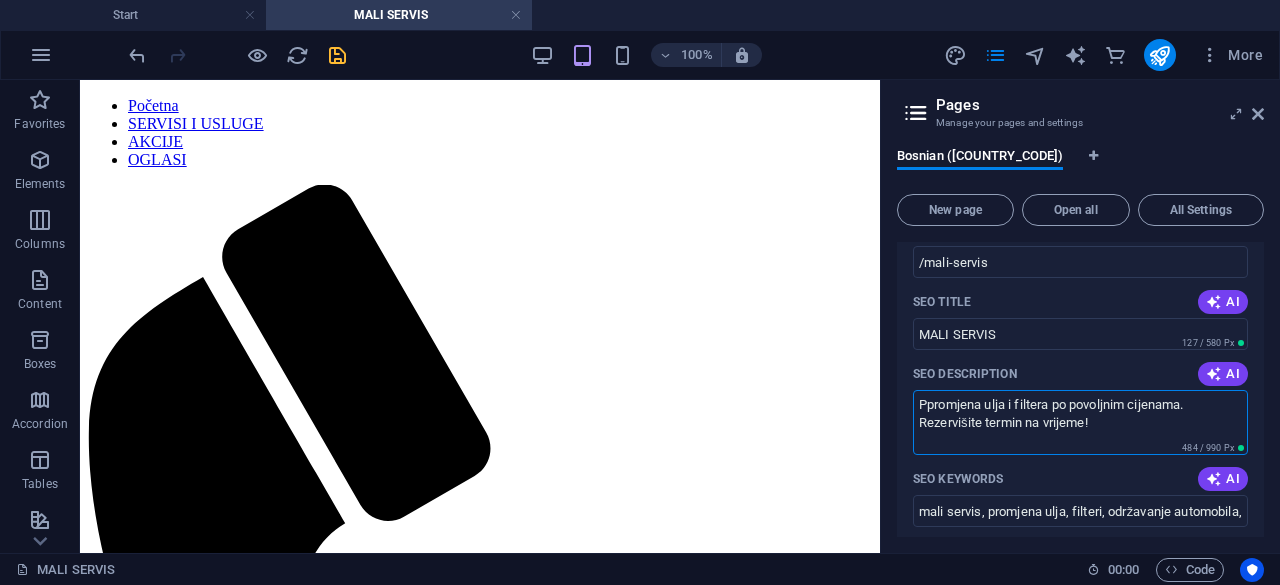 click on "Ppromjena ulja i filtera po povoljnim cijenama. Rezervišite termin na vrijeme!" at bounding box center [1080, 422] 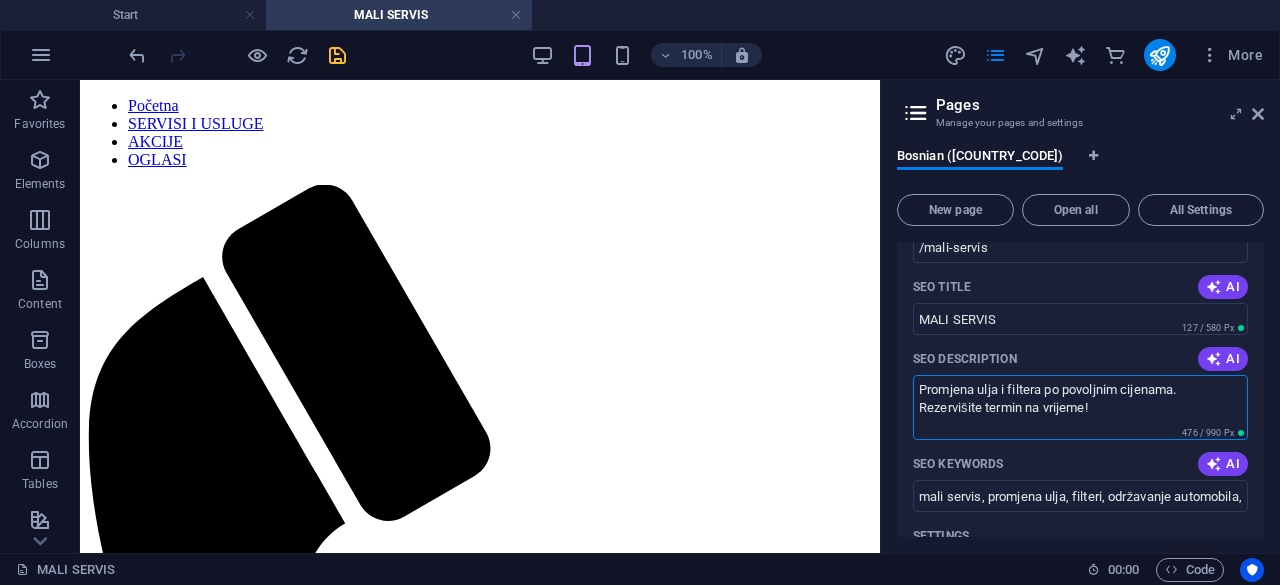 scroll, scrollTop: 295, scrollLeft: 0, axis: vertical 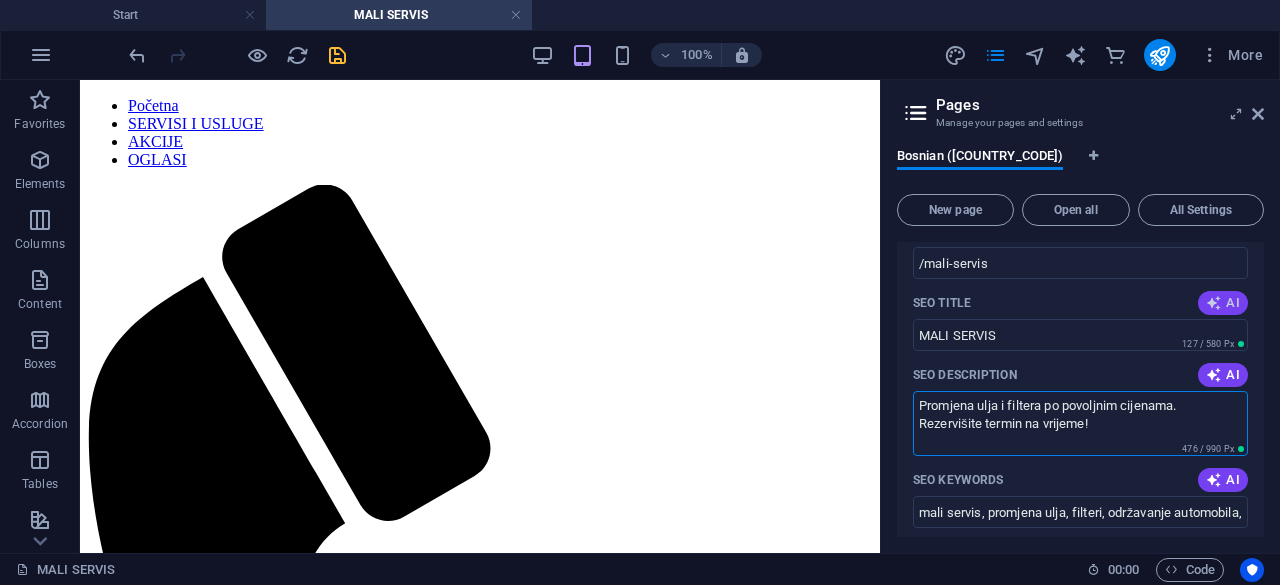 type on "Promjena ulja i filtera po povoljnim cijenama. Rezervišite termin na vrijeme!" 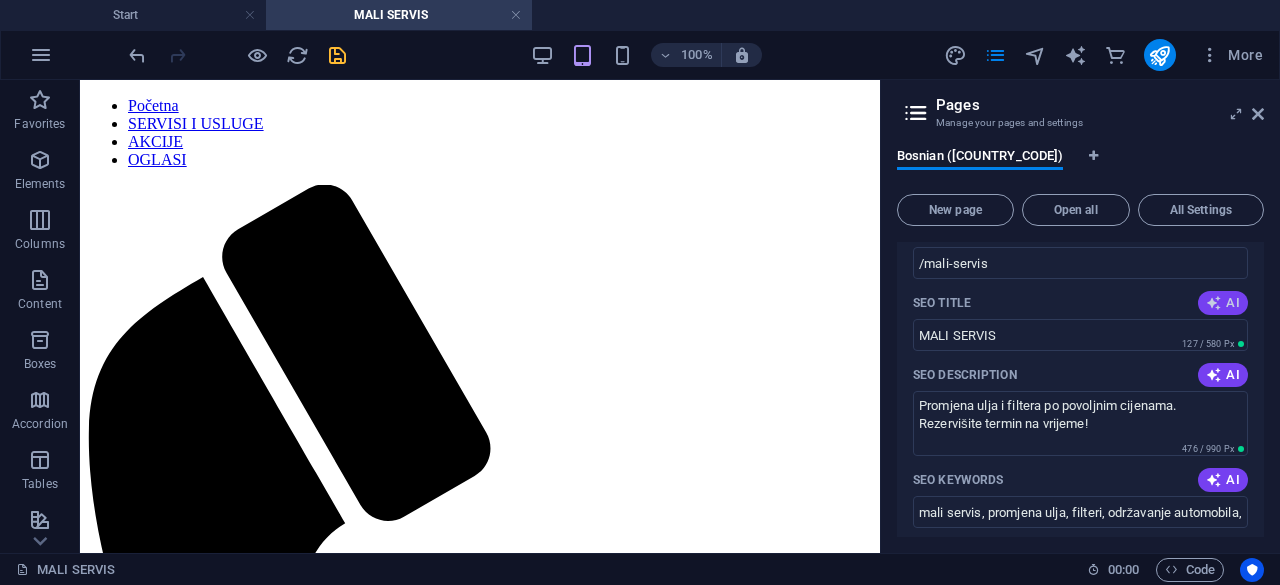 click on "AI" at bounding box center [1223, 303] 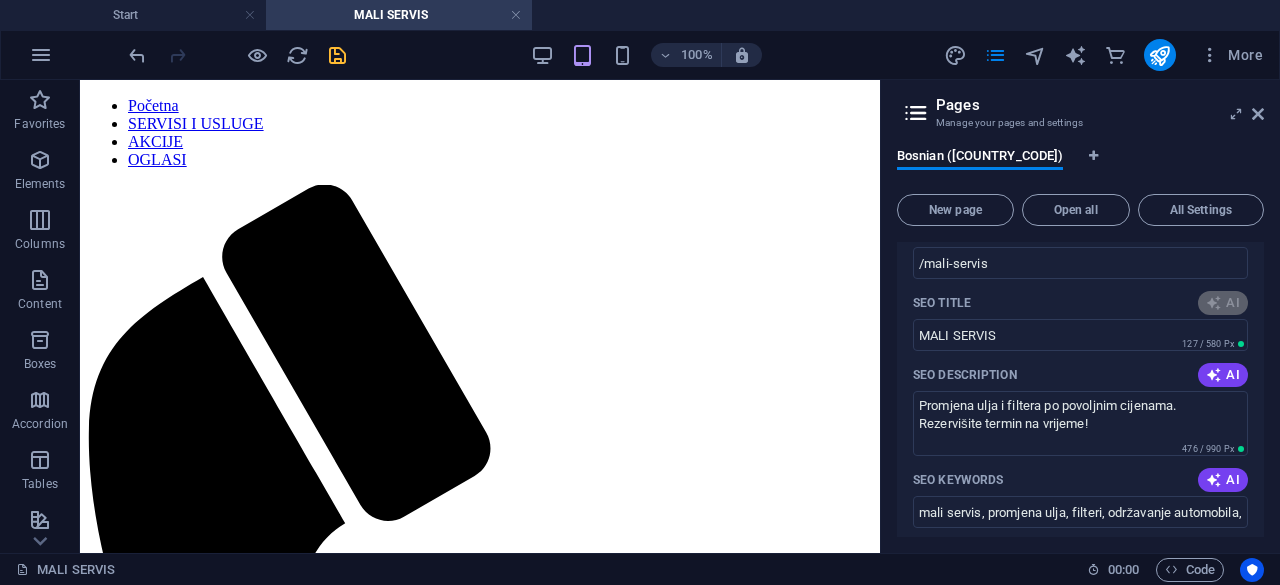 type on "Promjena ulja i filtera" 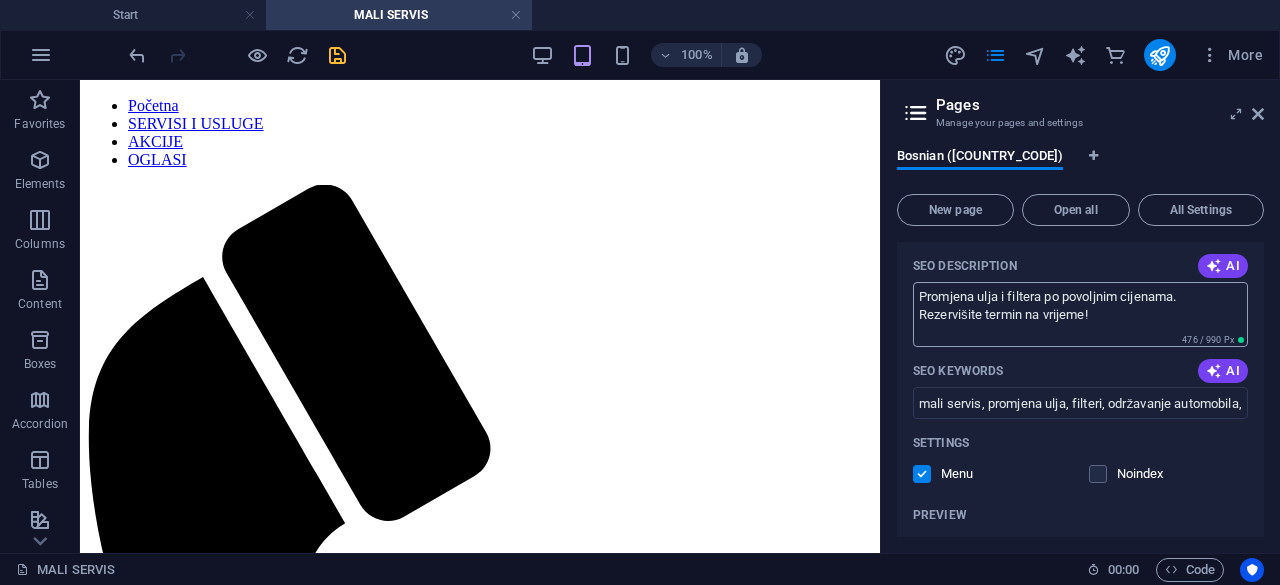 scroll, scrollTop: 405, scrollLeft: 0, axis: vertical 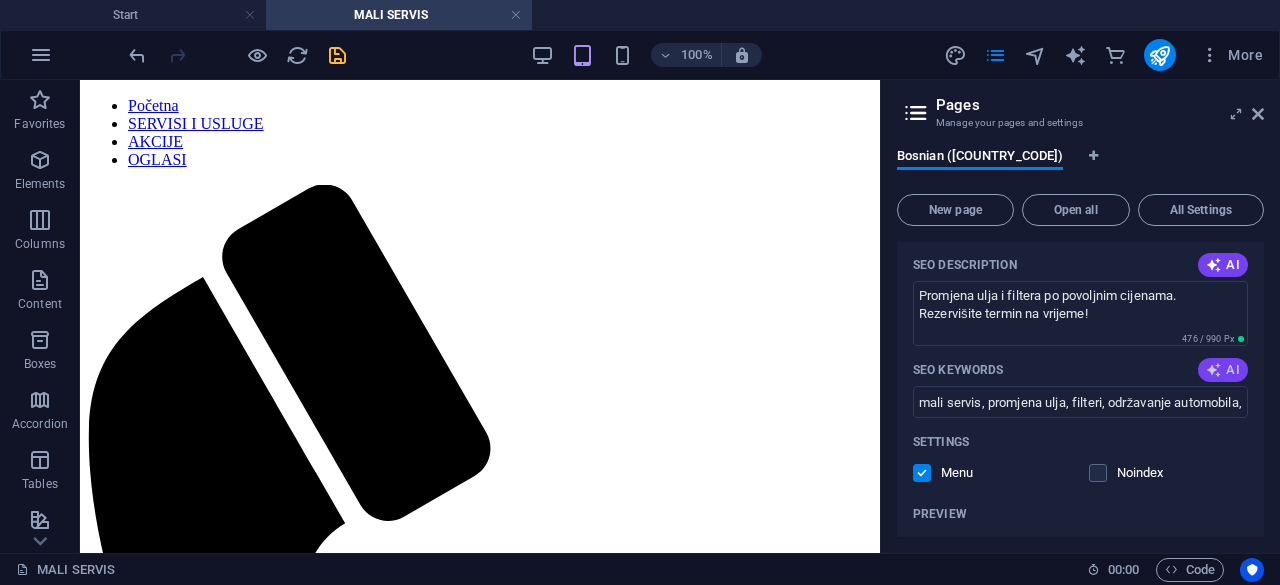 click at bounding box center [1214, 370] 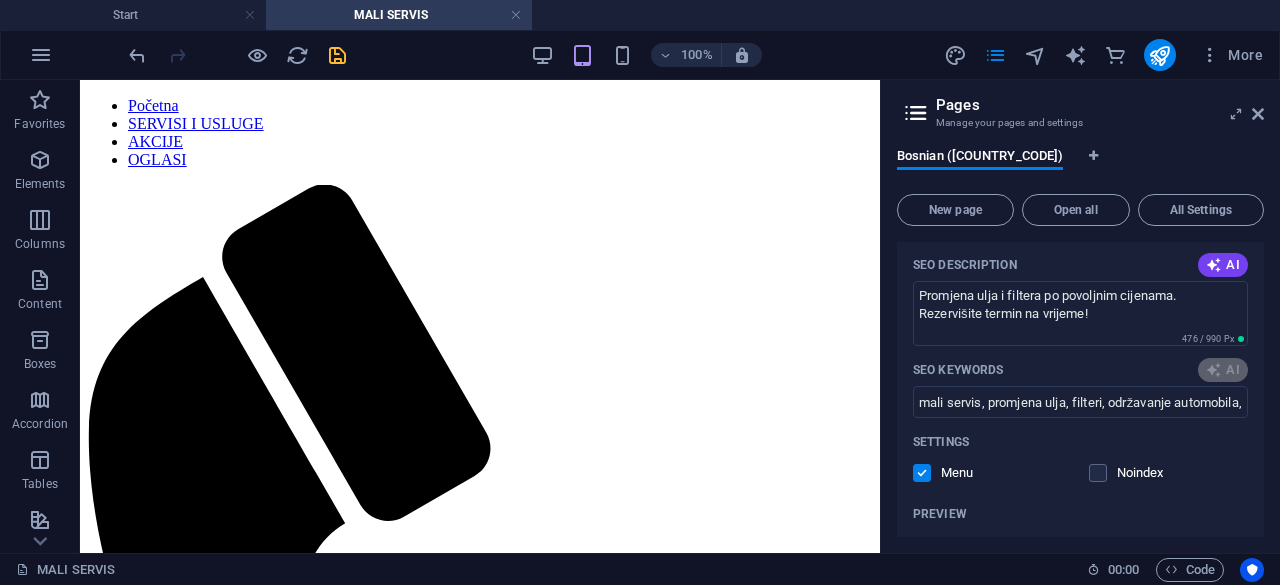 type on "promjena ulja, filteri, mali servis, automobilski servis, cijene servisa, podmazivanje motora" 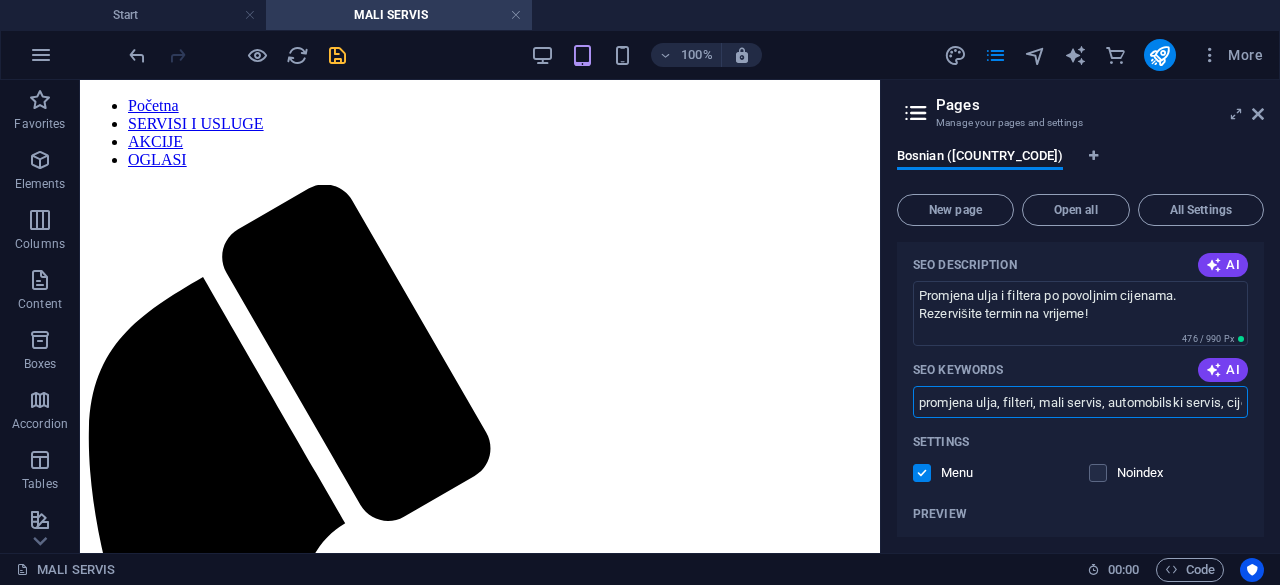 click on "promjena ulja, filteri, mali servis, automobilski servis, cijene servisa, podmazivanje motora" at bounding box center [1080, 402] 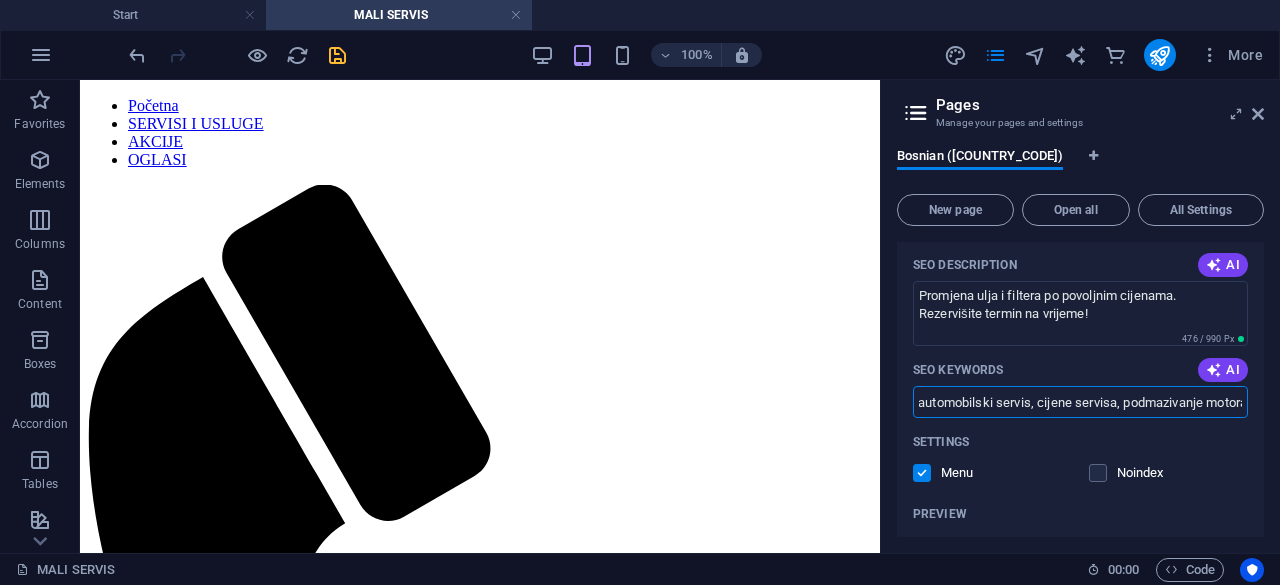 scroll, scrollTop: 0, scrollLeft: 209, axis: horizontal 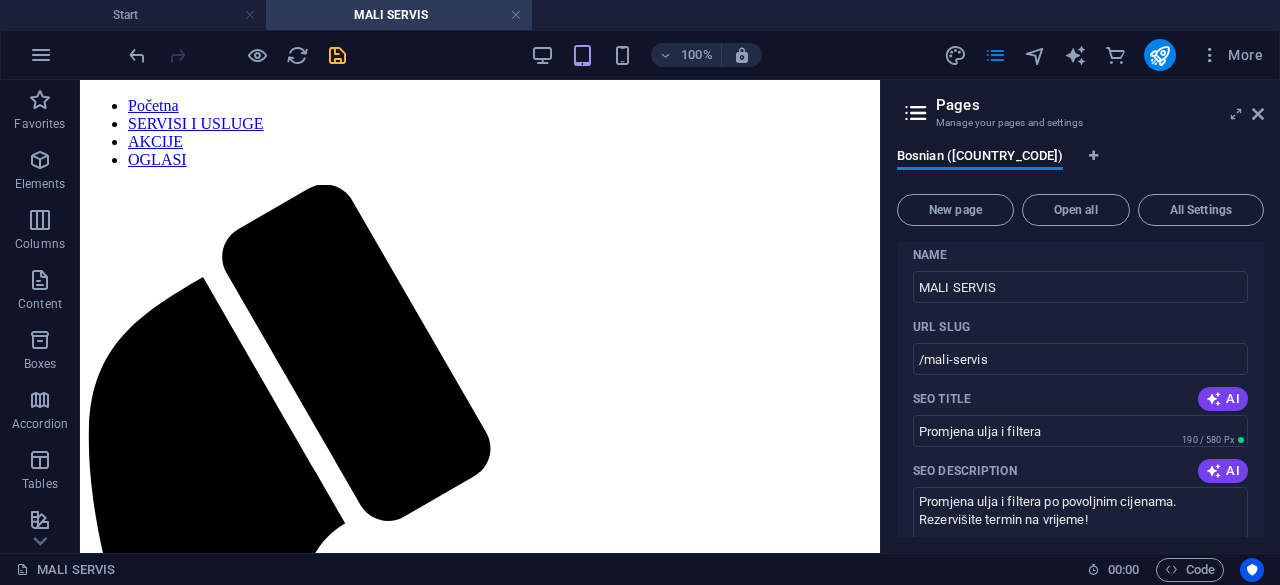 click on "Name MALI SERVIS ​ URL SLUG /mali-servis ​ SEO Title AI Promjena ulja i filtera ​ 190 / 580 Px SEO Description AI Promjena ulja i filtera po povoljnim cijenama. Rezervišite termin na vrijeme! ​ 476 / 990 Px SEO Keywords AI promjena ulja, filteri, mali servis, automobilski servis, cijene servisa, podmazivanje motora ​ Settings Menu Noindex Preview Mobile Desktop www.example.com mali-servis Promjena ulja i filtera Promjena ulja i filtera po povoljnim cijenama. Rezervišite termin na vrijeme! Meta tags ​ Preview Image (Open Graph) More Settings" at bounding box center [1080, 621] 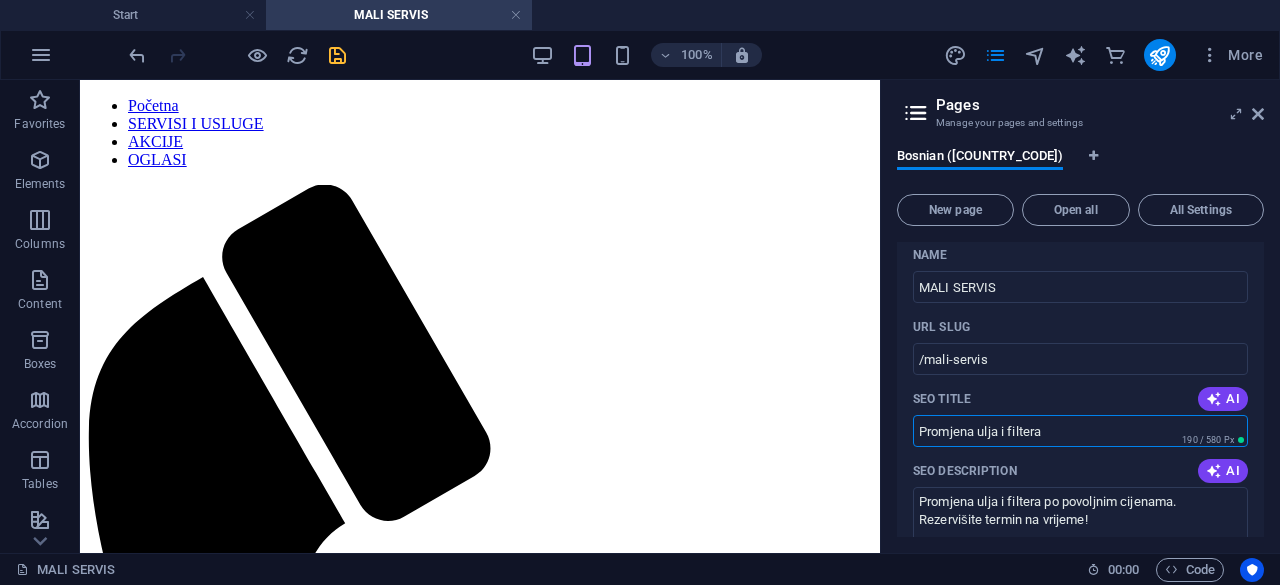 click on "Promjena ulja i filtera" at bounding box center (1080, 431) 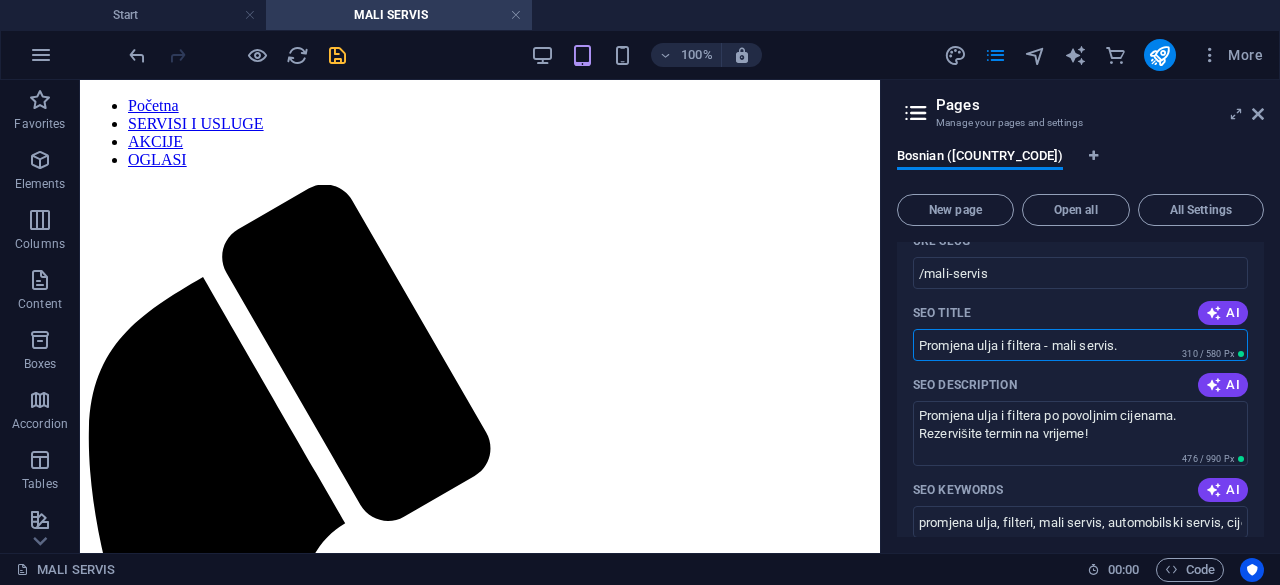 scroll, scrollTop: 288, scrollLeft: 0, axis: vertical 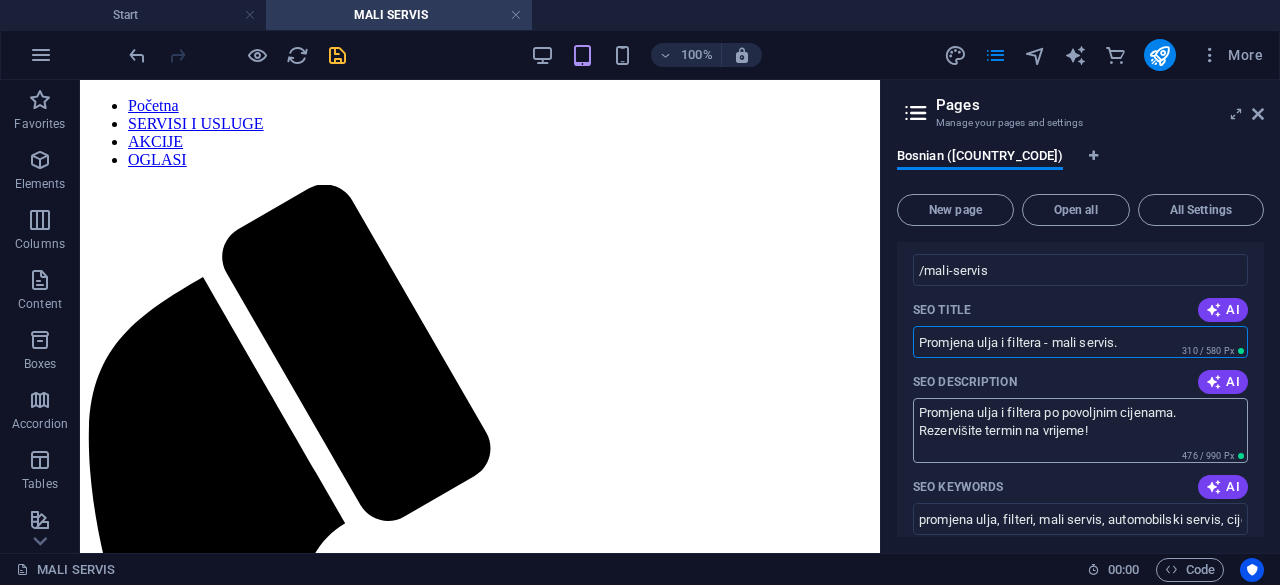 type on "Promjena ulja i filtera - mali servis." 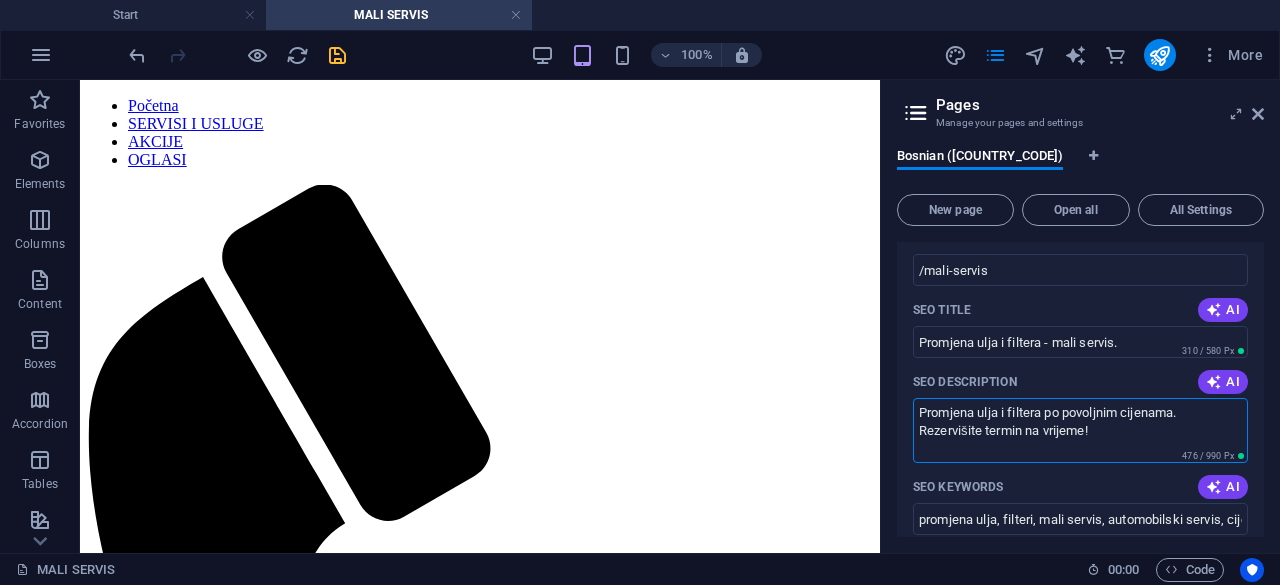 click on "Promjena ulja i filtera po povoljnim cijenama. Rezervišite termin na vrijeme!" at bounding box center [1080, 430] 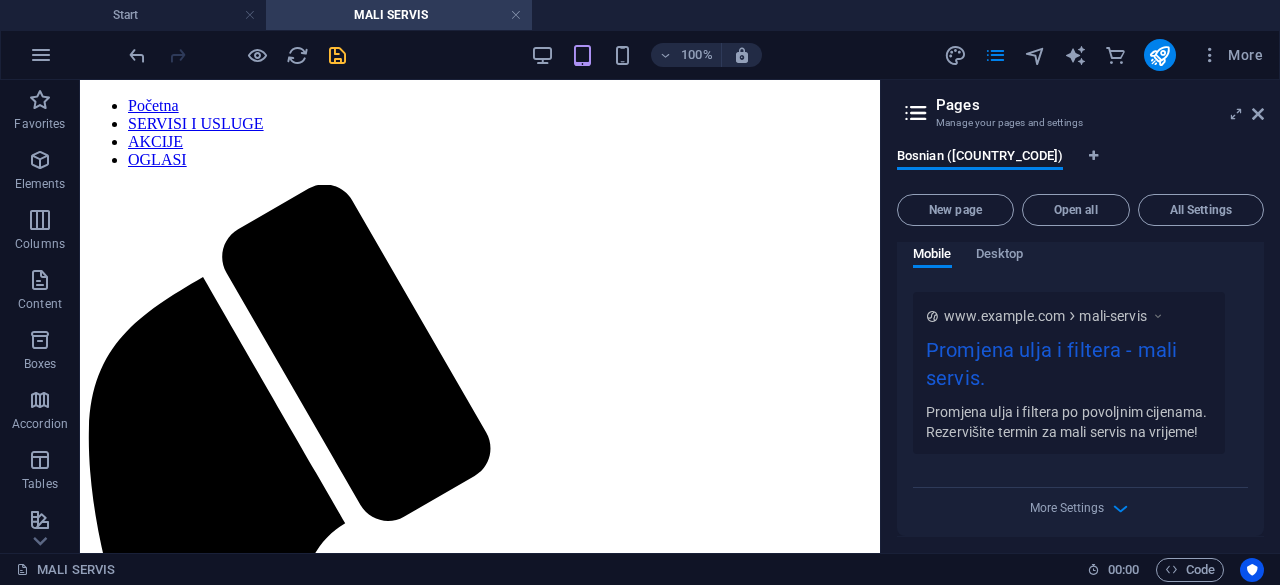 scroll, scrollTop: 743, scrollLeft: 0, axis: vertical 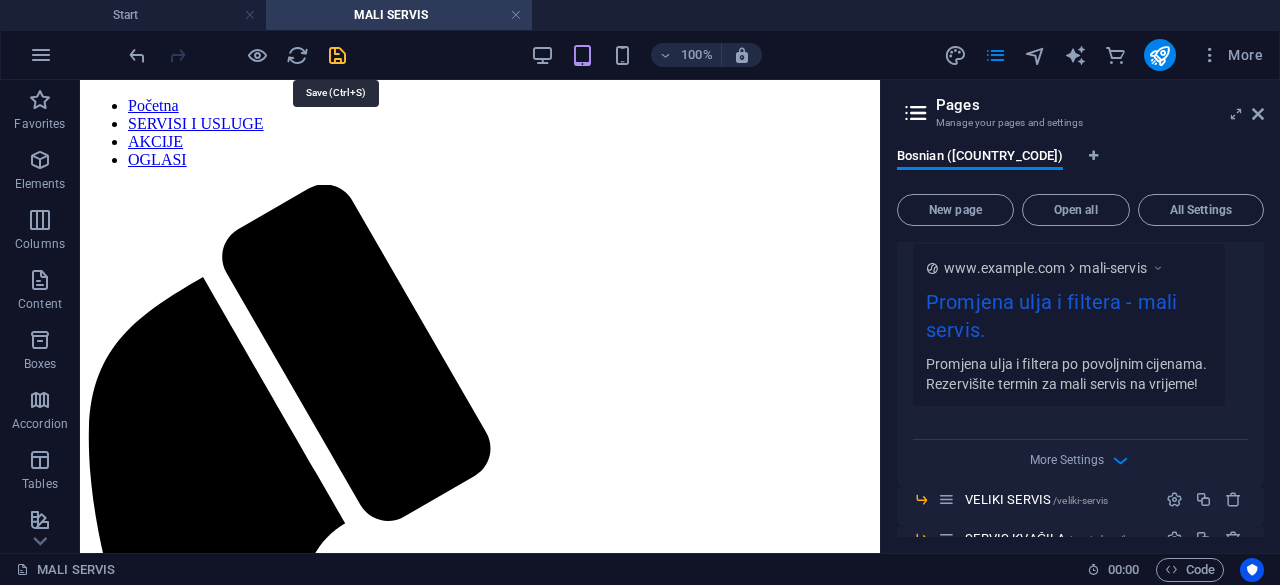 type on "Promjena ulja i filtera po povoljnim cijenama. Rezervišite termin za mali servis na vrijeme!" 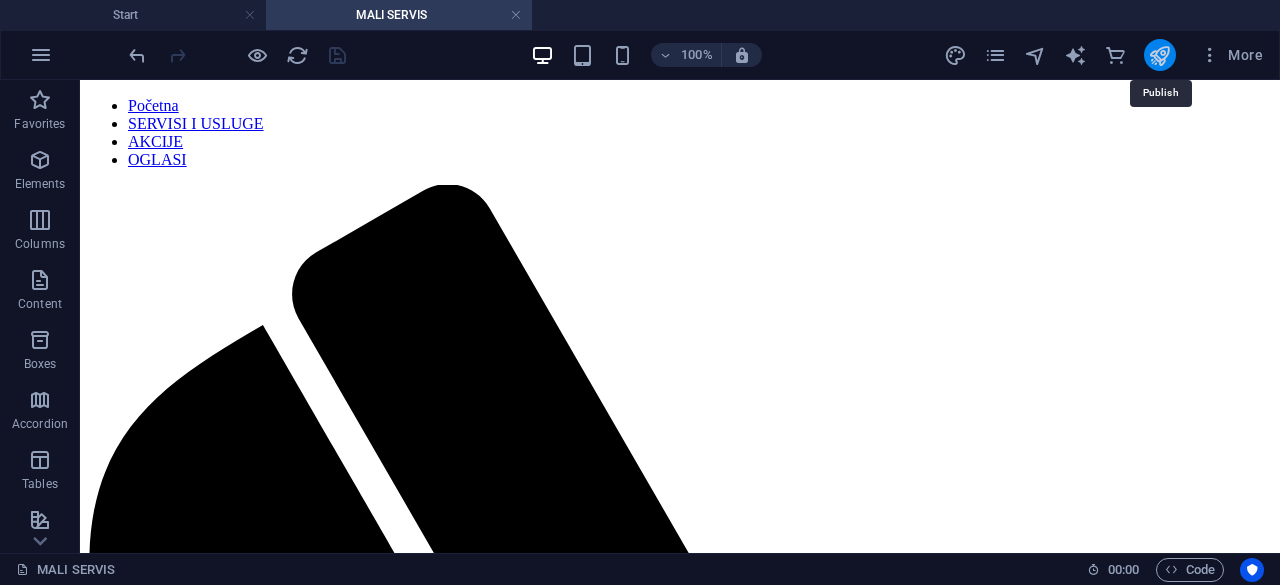 click at bounding box center [1159, 55] 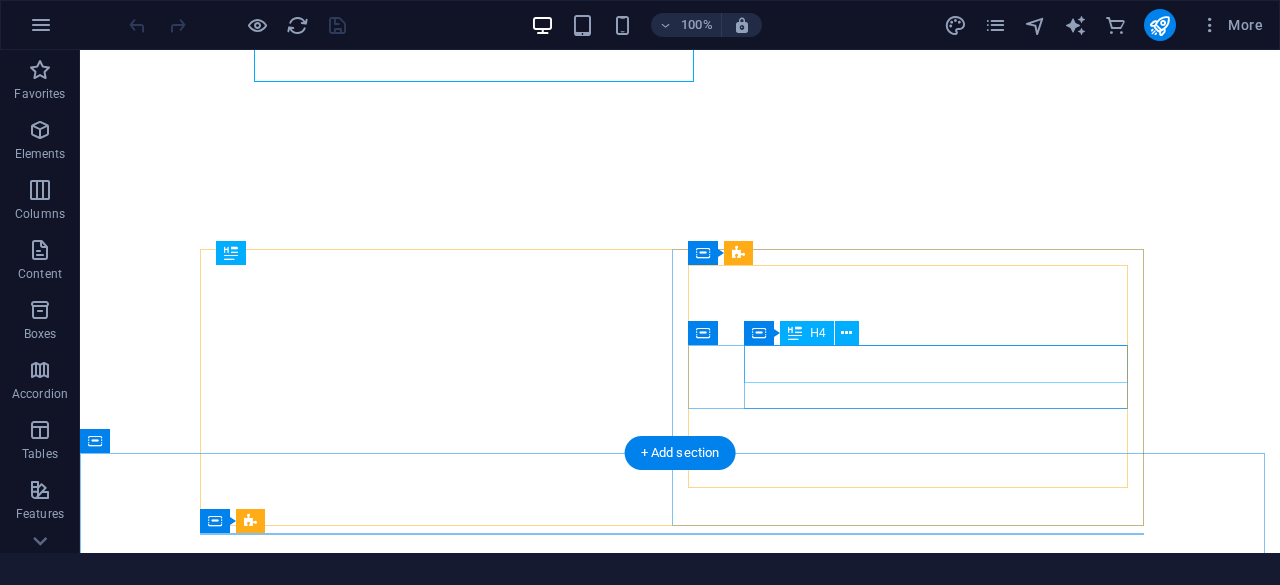 scroll, scrollTop: 0, scrollLeft: 0, axis: both 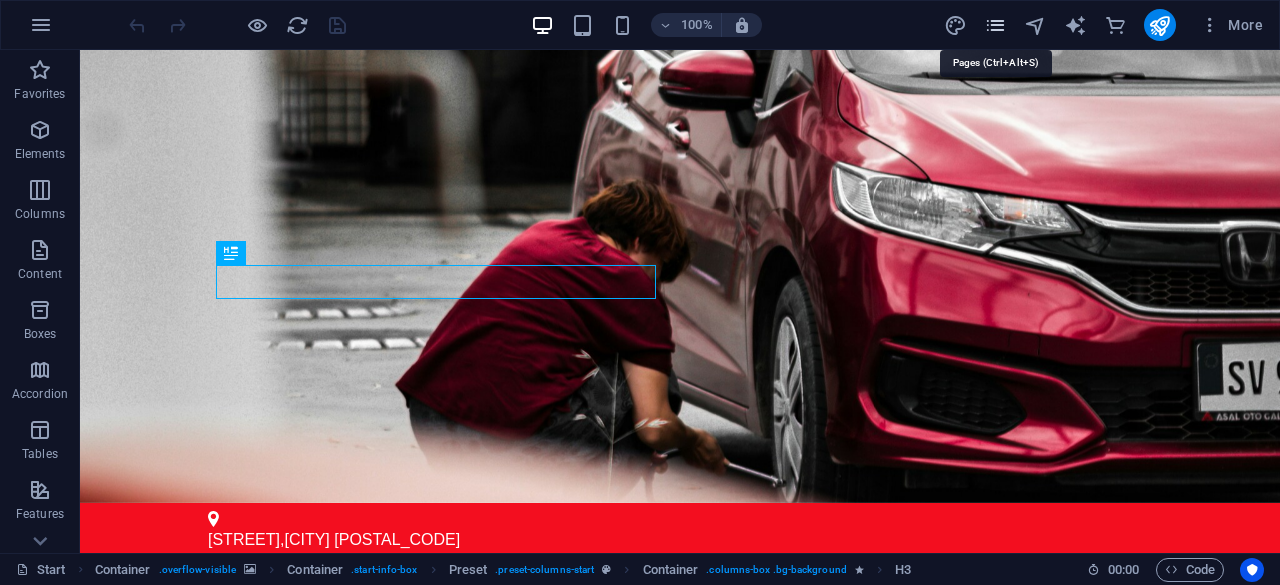 click at bounding box center [995, 25] 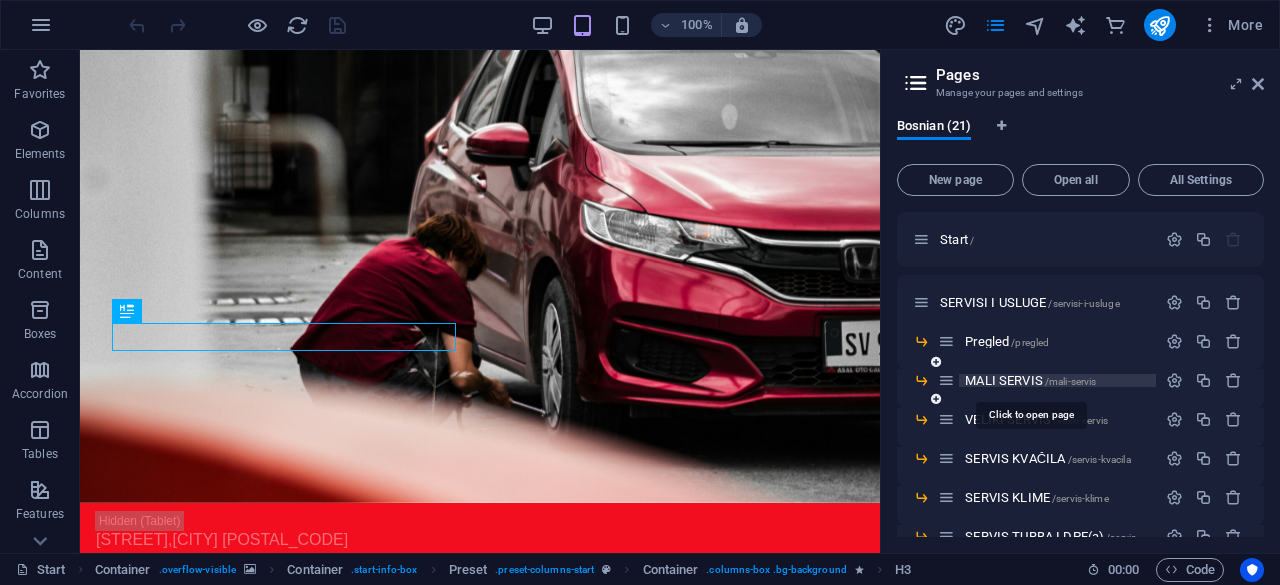 click on "MALI SERVIS /mali-servis" at bounding box center (1030, 380) 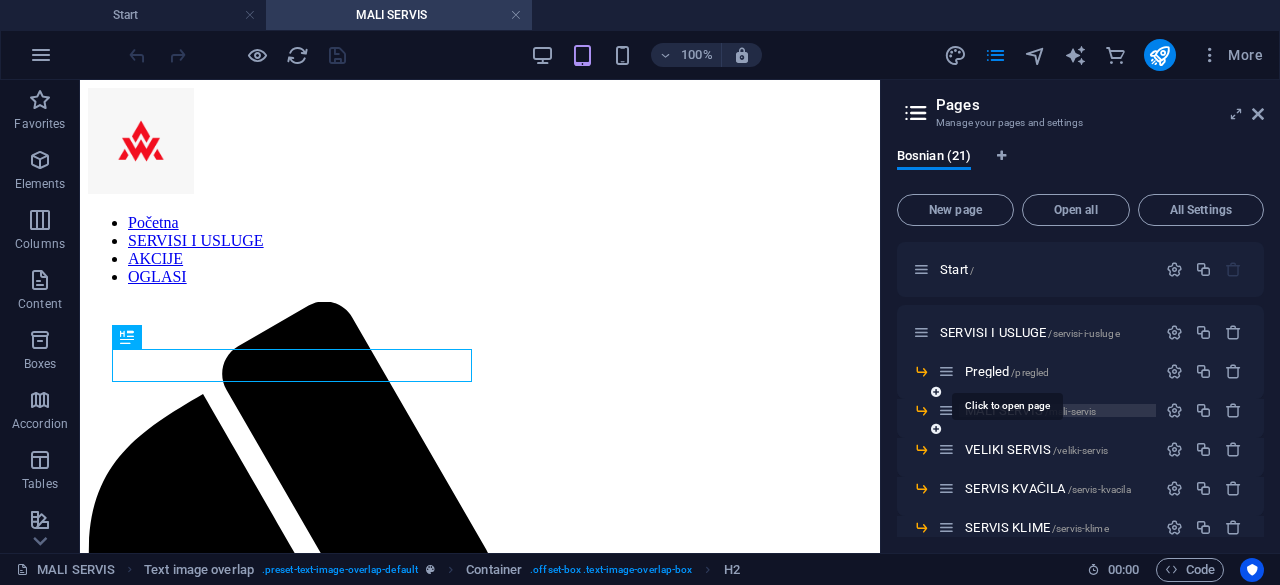 scroll, scrollTop: 0, scrollLeft: 0, axis: both 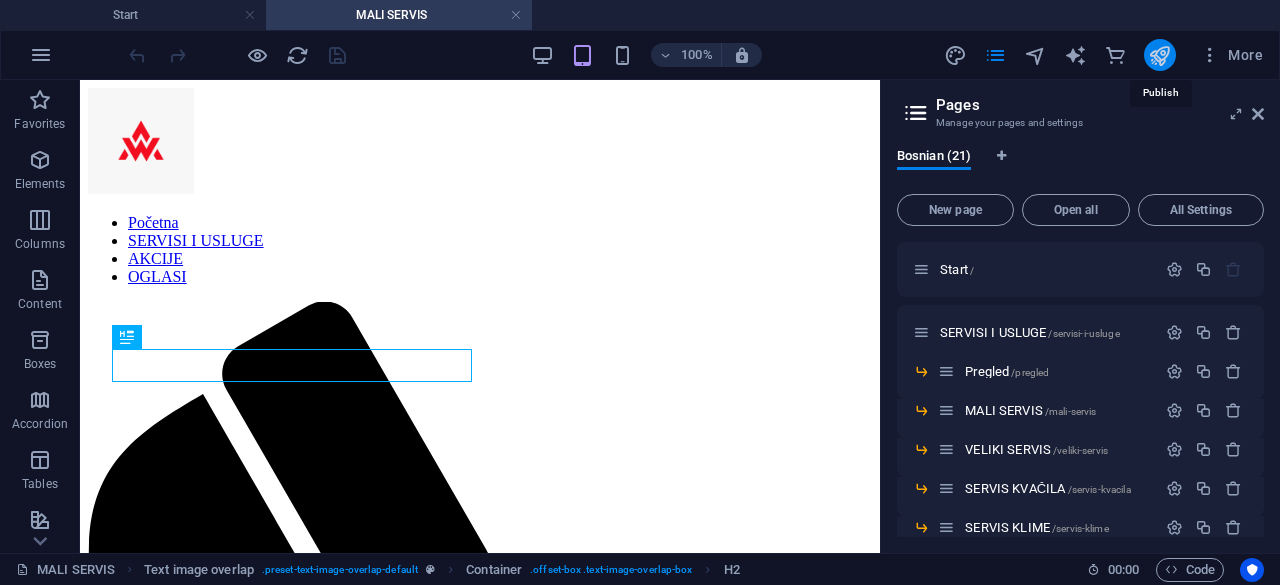 click at bounding box center [1159, 55] 